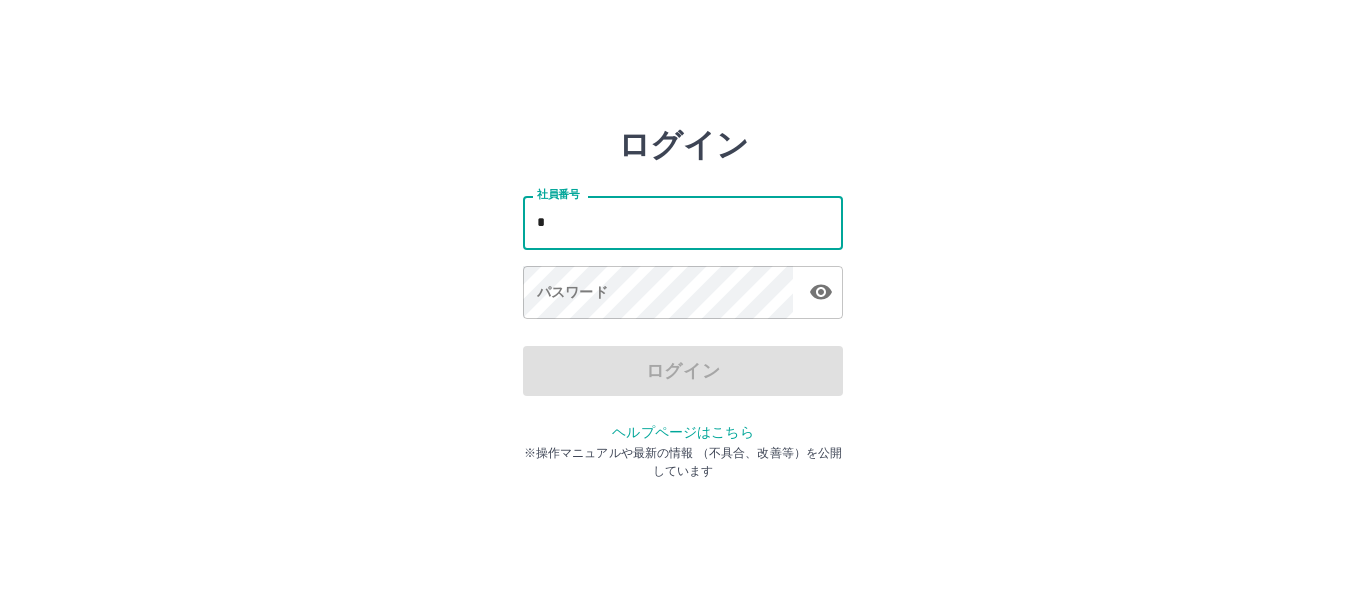 scroll, scrollTop: 0, scrollLeft: 0, axis: both 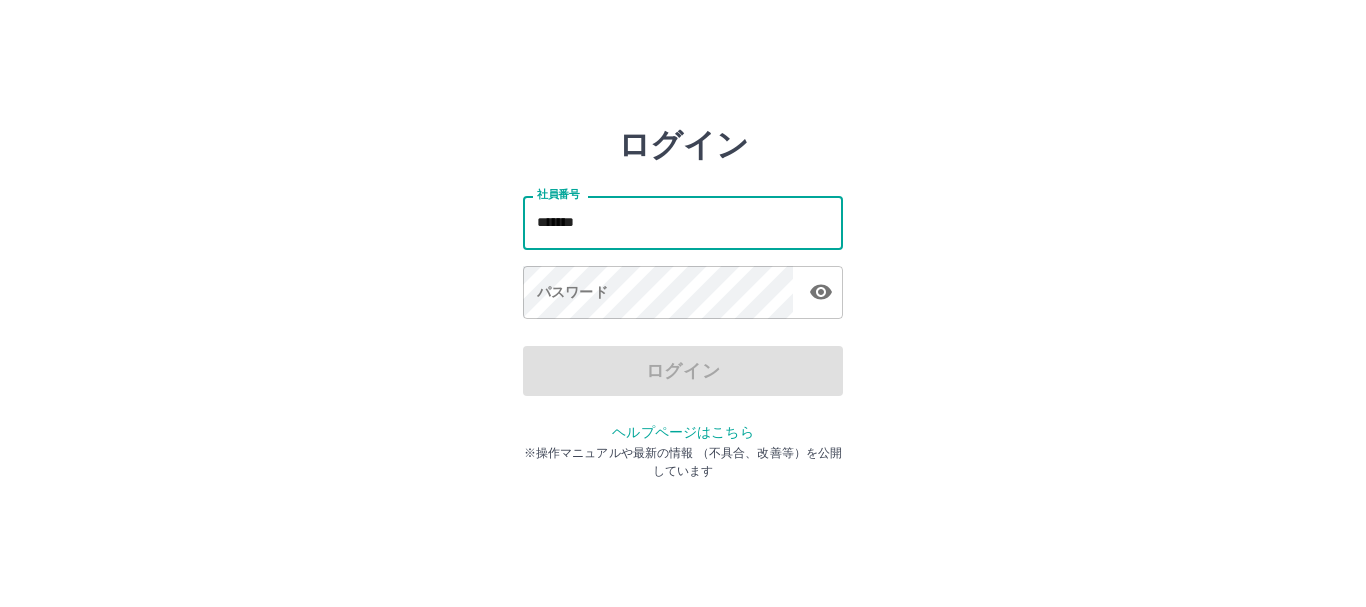 type on "*******" 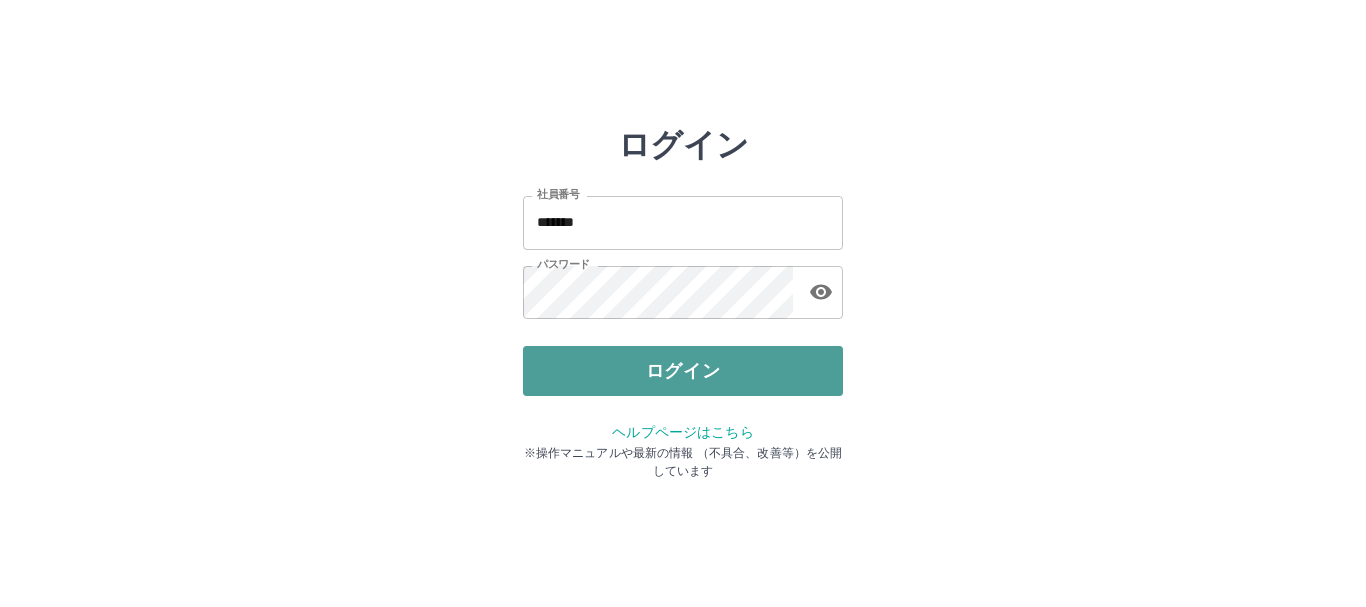 click on "ログイン" at bounding box center [683, 371] 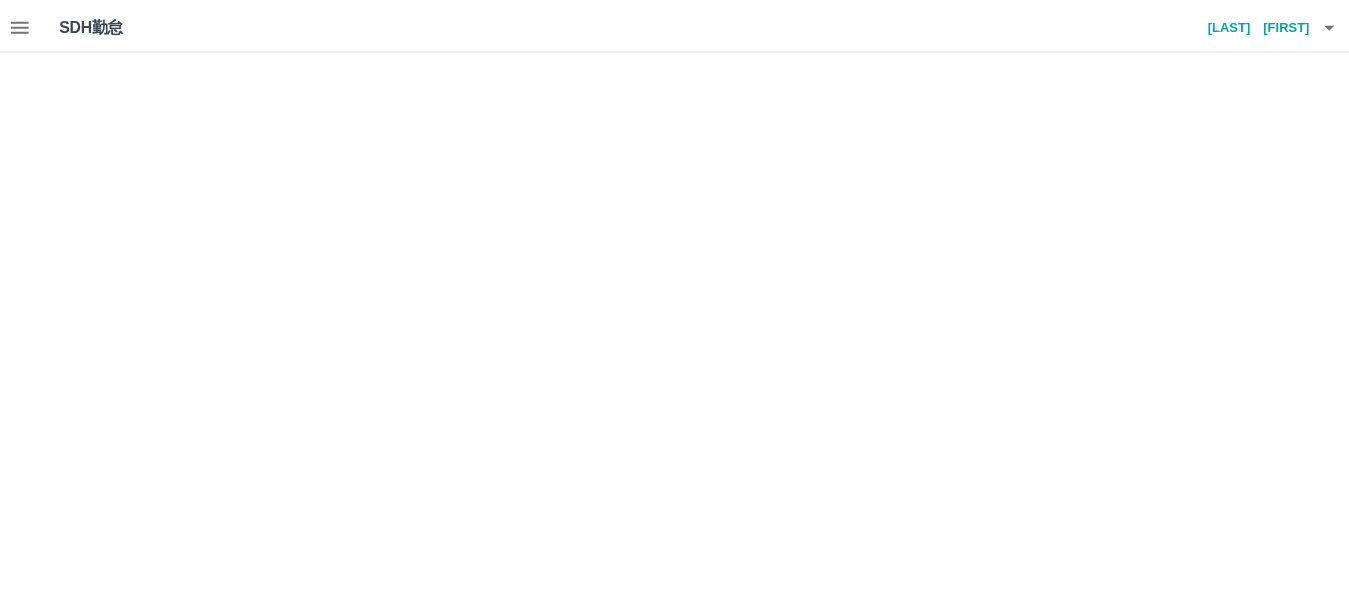 scroll, scrollTop: 0, scrollLeft: 0, axis: both 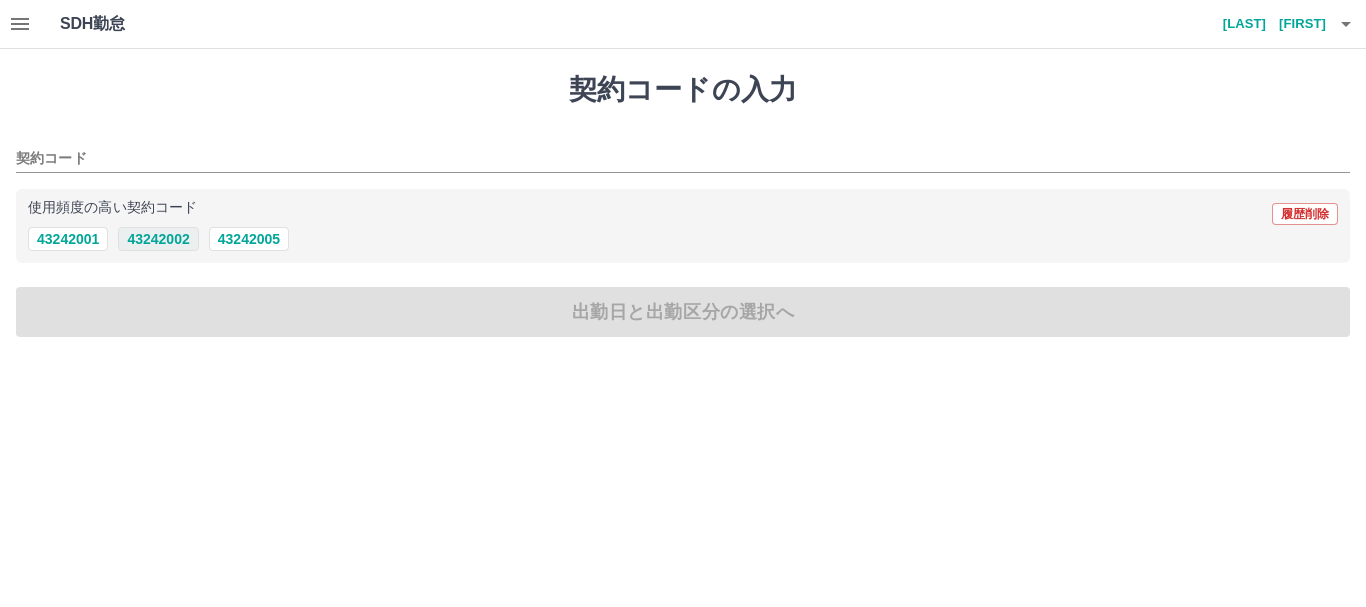 click on "43242002" at bounding box center (158, 239) 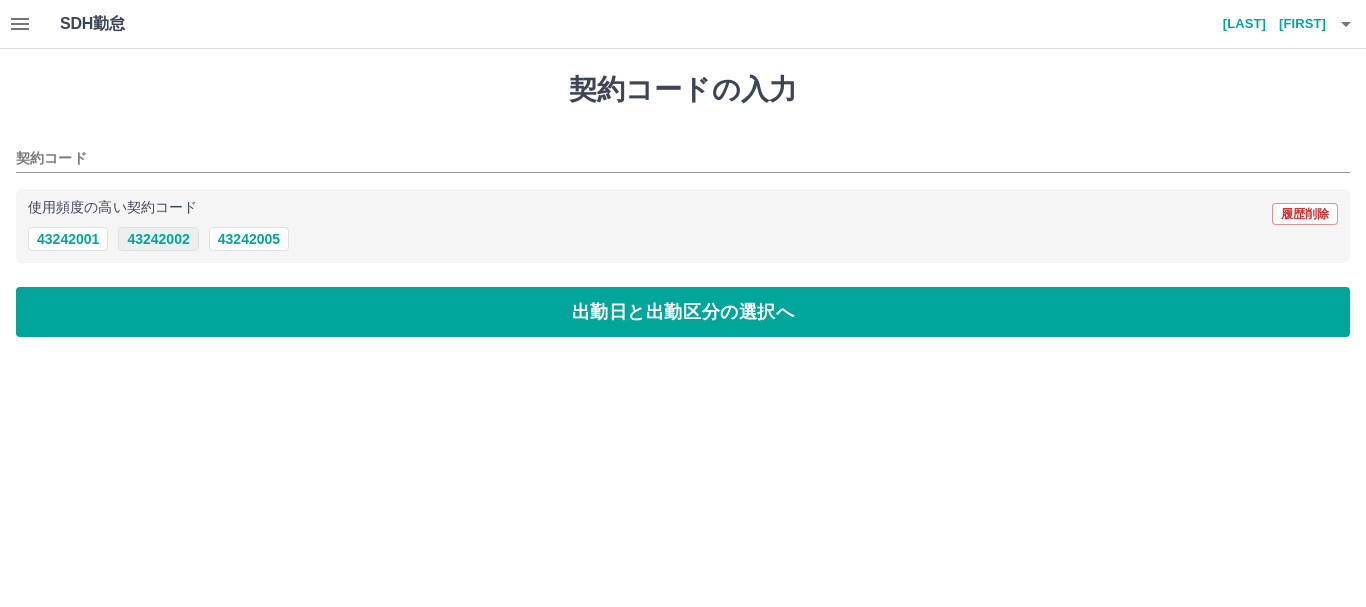 type on "********" 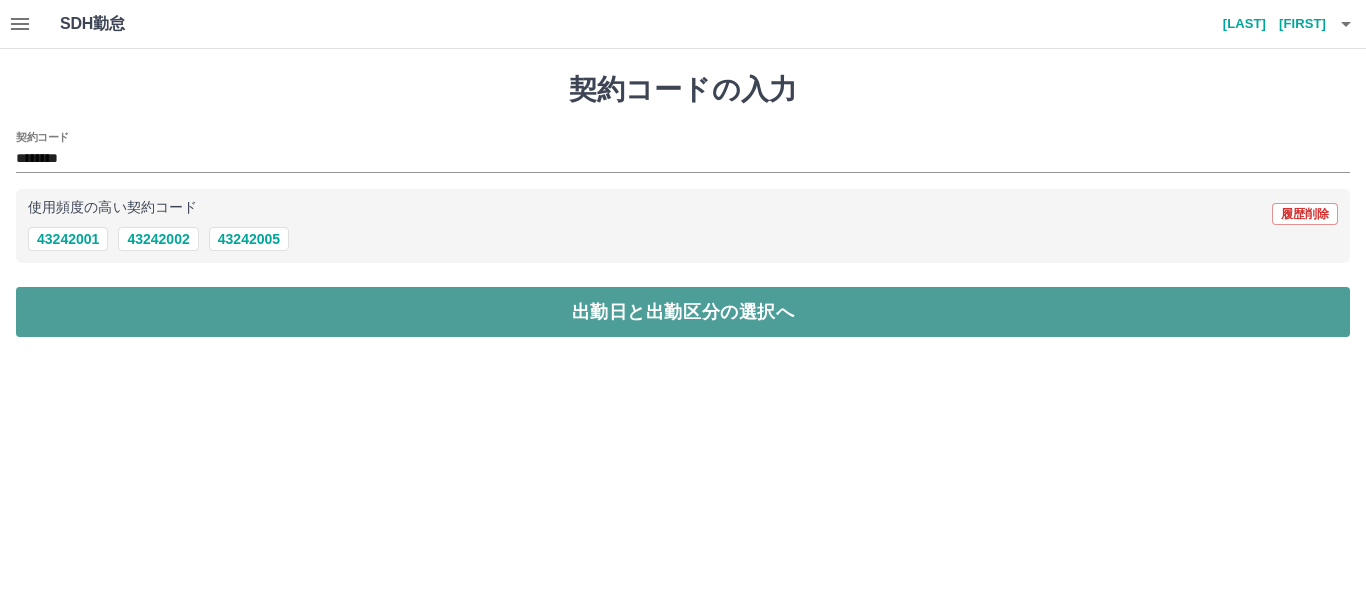 click on "出勤日と出勤区分の選択へ" at bounding box center (683, 312) 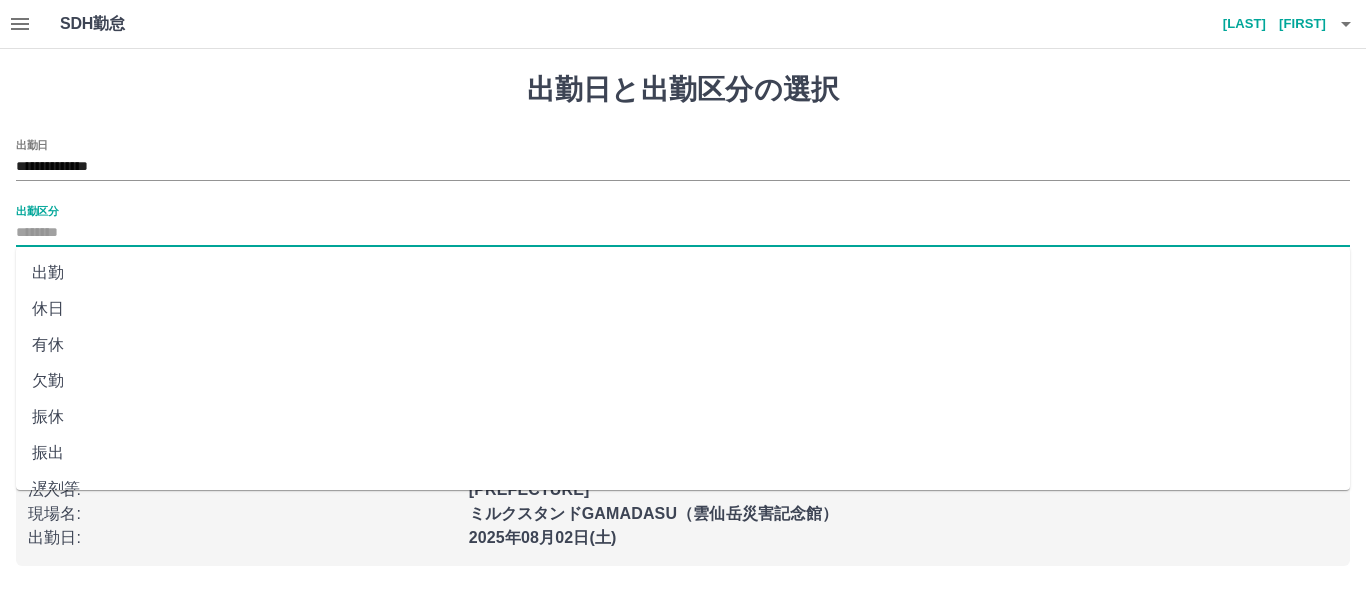 click on "出勤区分" at bounding box center [683, 233] 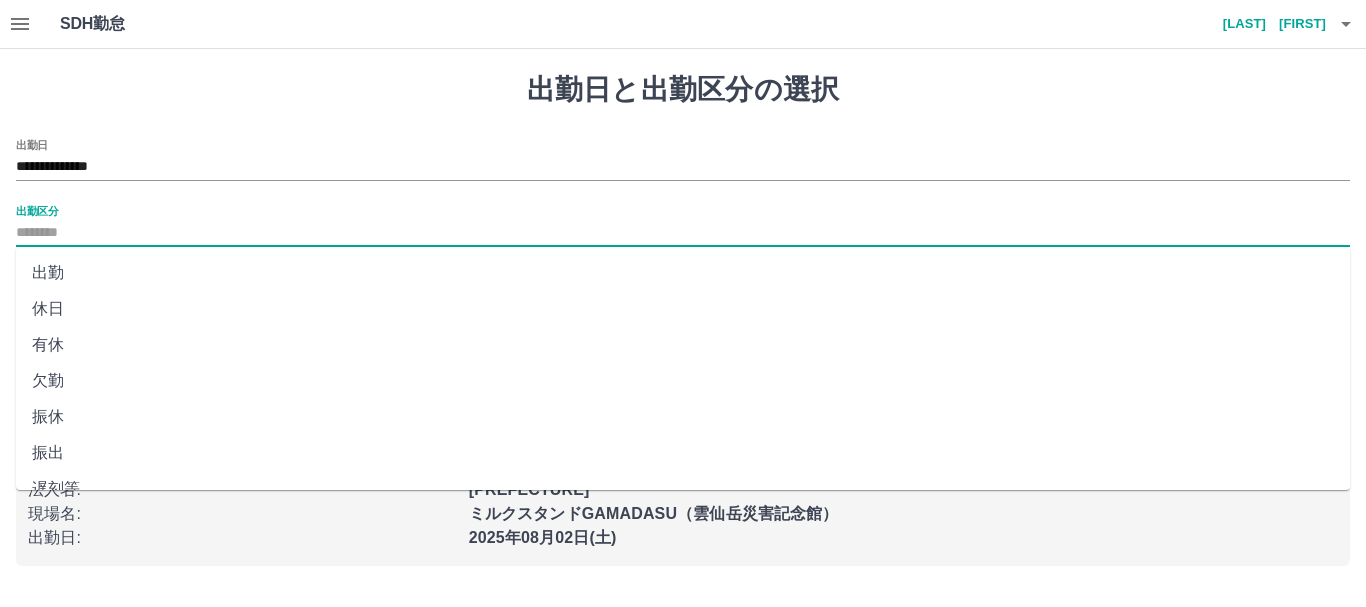 click on "出勤" at bounding box center (683, 273) 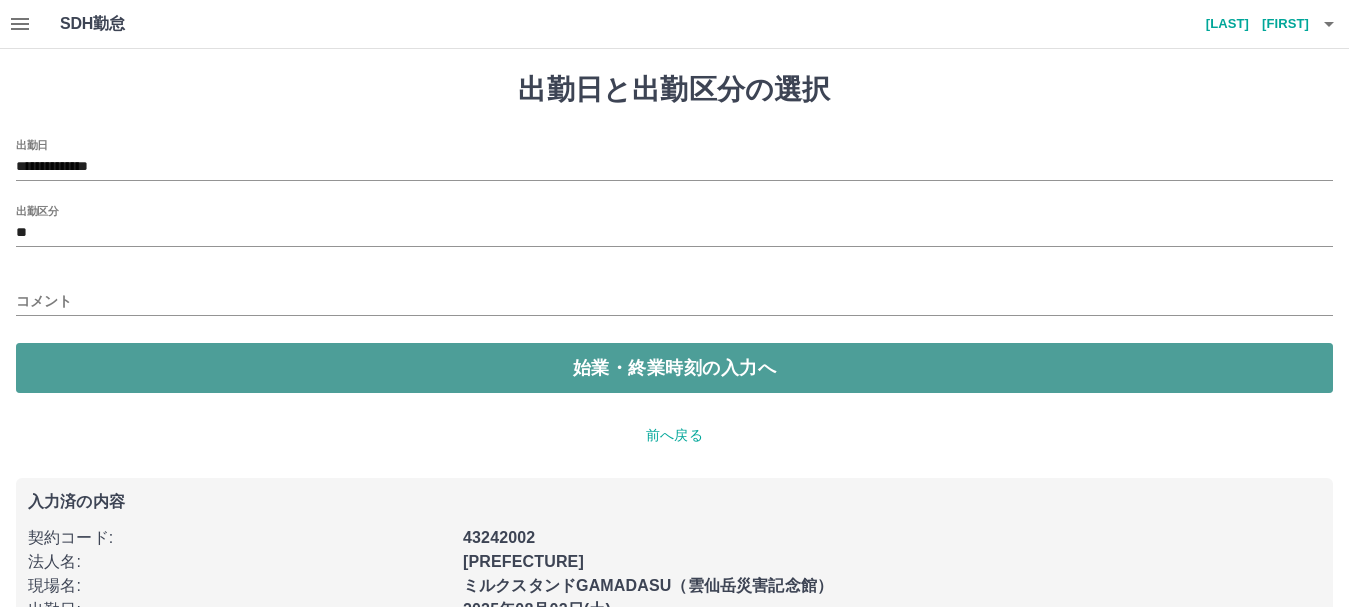 click on "始業・終業時刻の入力へ" at bounding box center (674, 368) 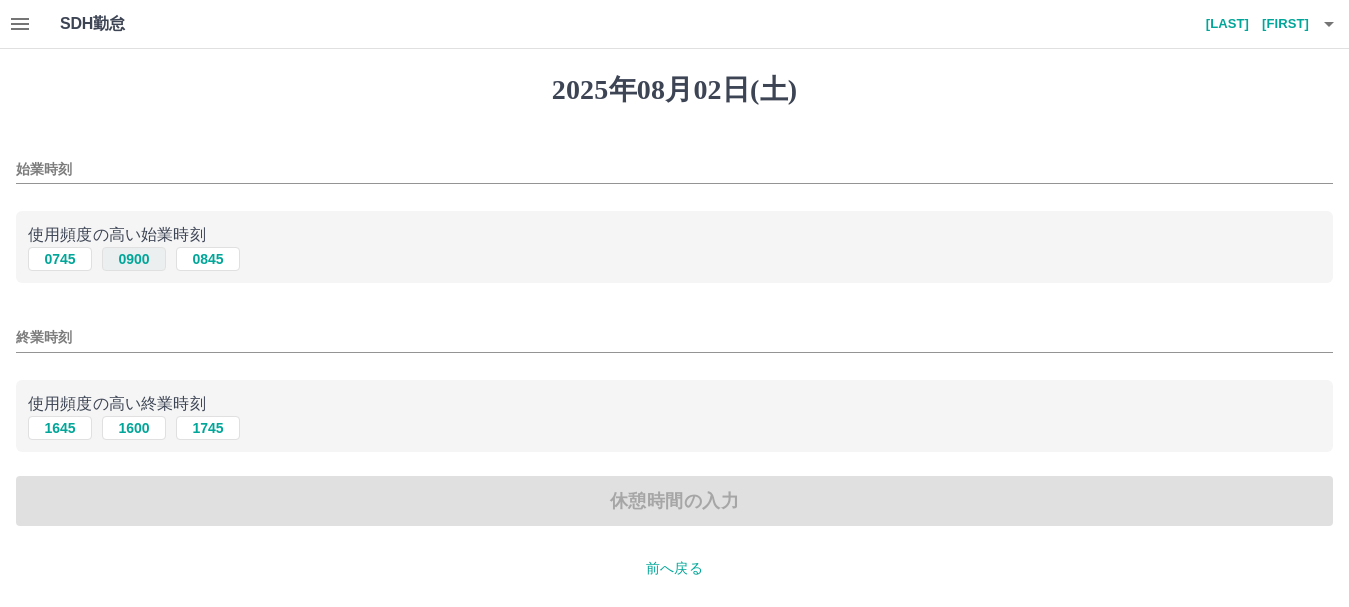 click on "0900" at bounding box center [134, 259] 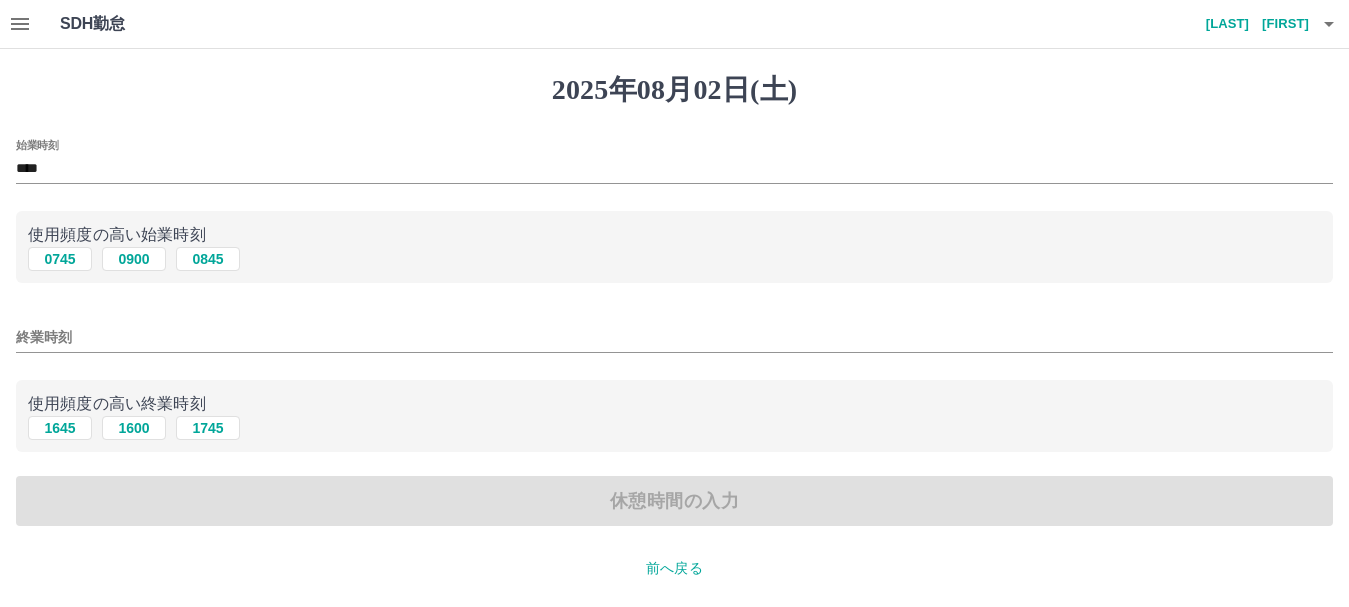 click on "終業時刻" at bounding box center [674, 337] 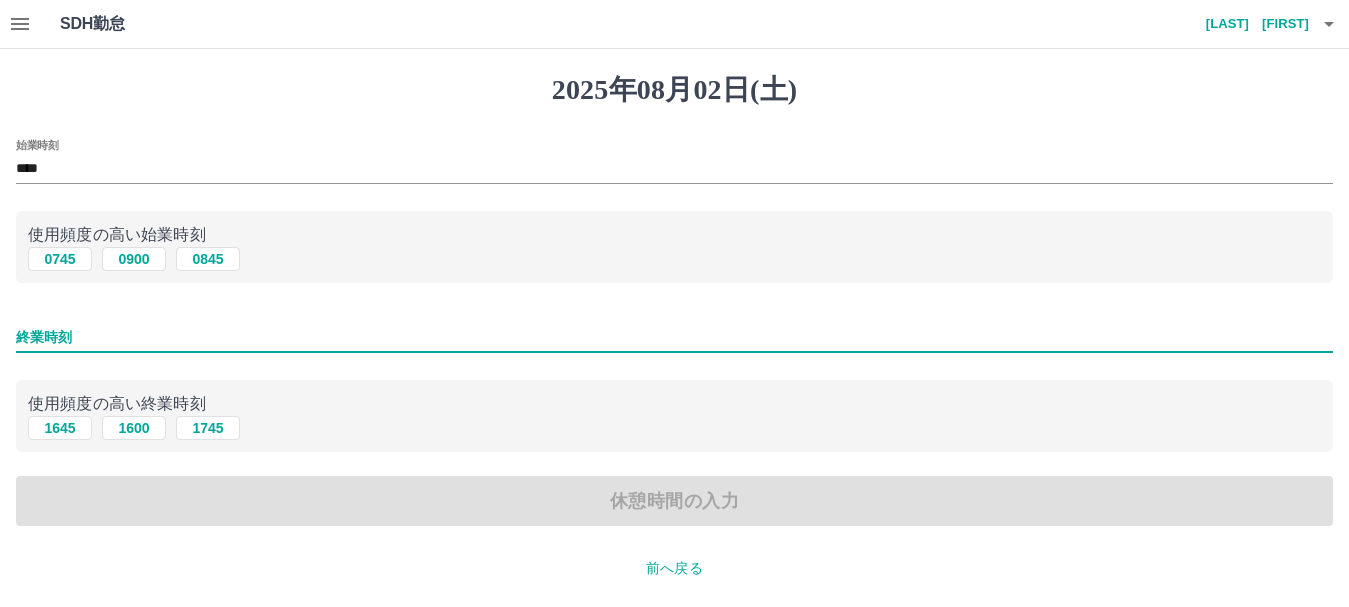 type on "****" 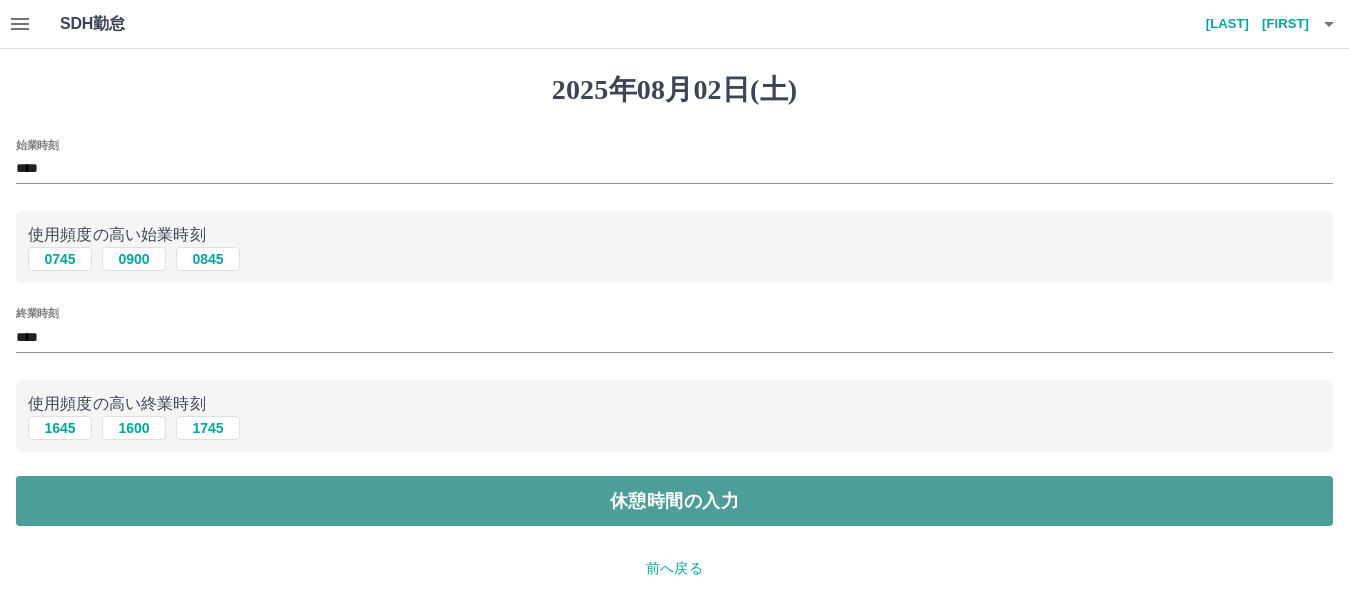 click on "休憩時間の入力" at bounding box center [674, 501] 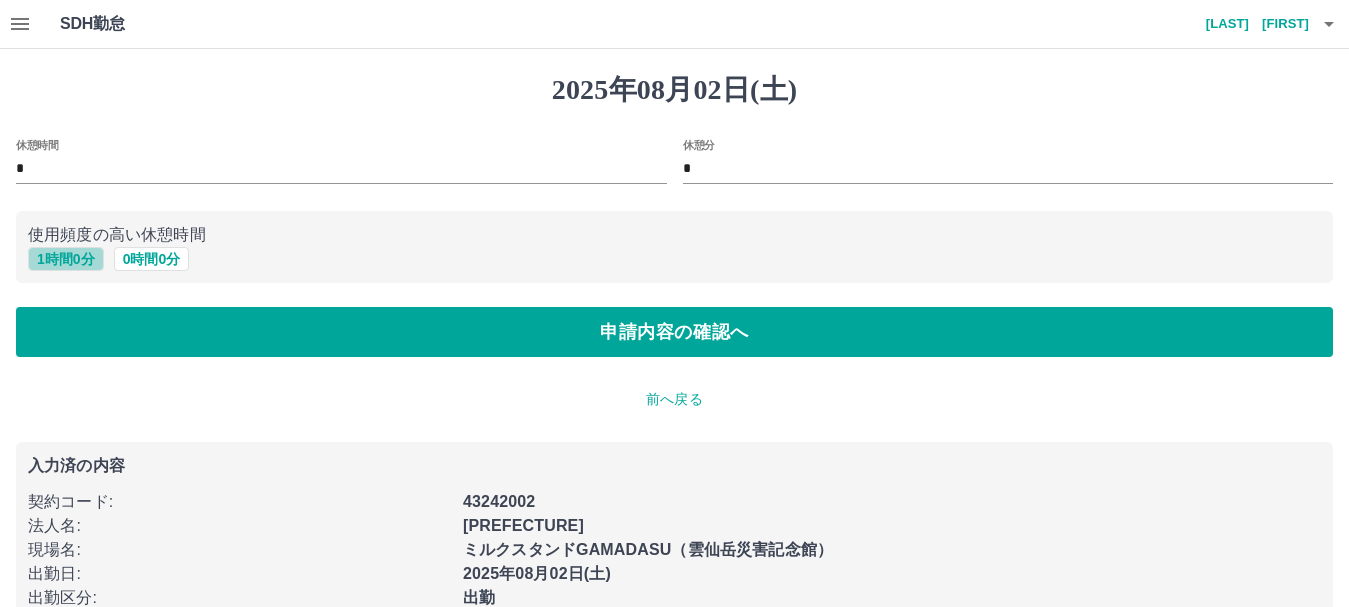 drag, startPoint x: 62, startPoint y: 253, endPoint x: 70, endPoint y: 270, distance: 18.788294 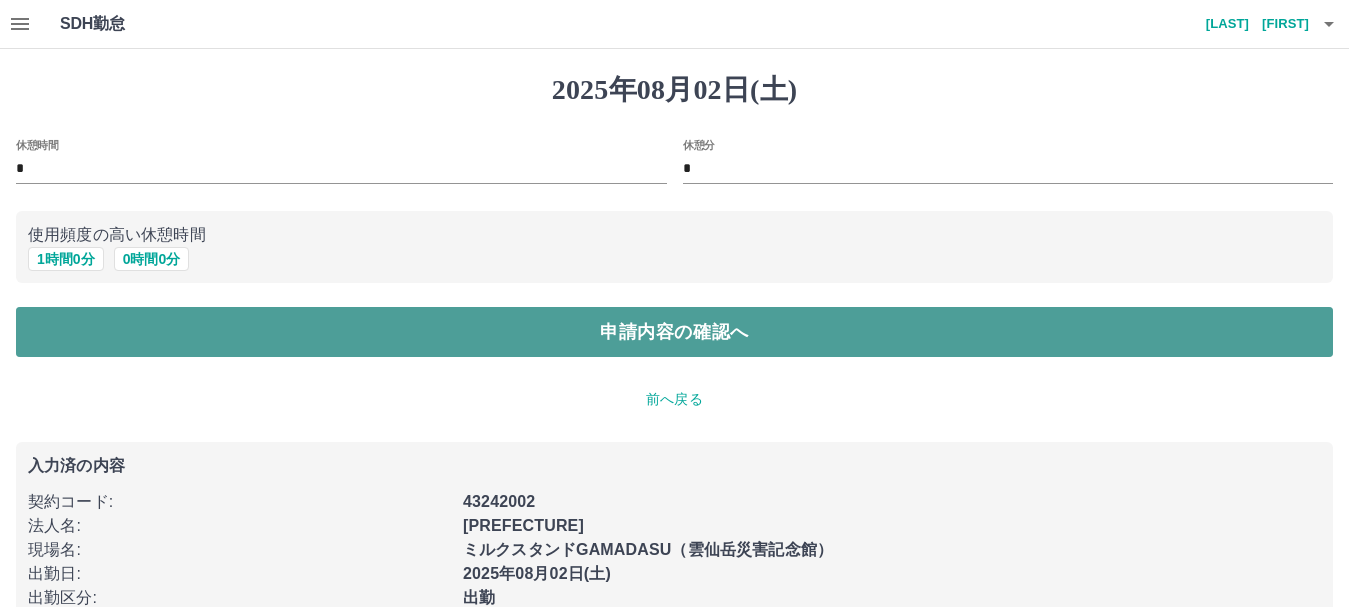 click on "申請内容の確認へ" at bounding box center (674, 332) 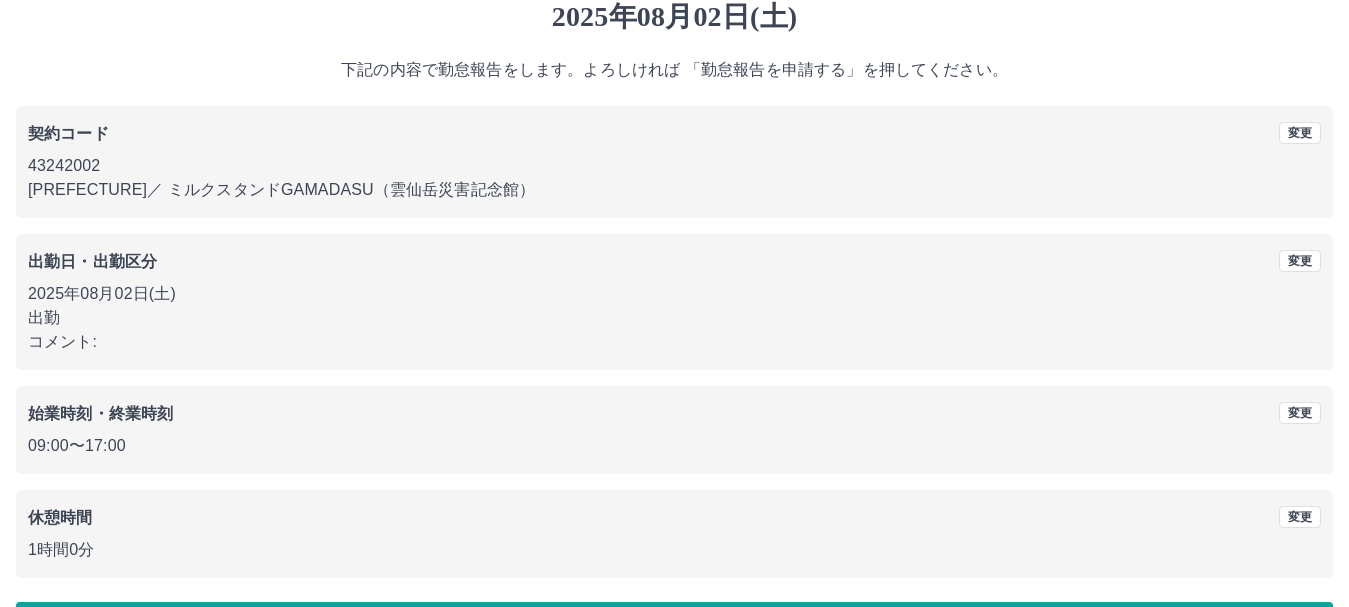 scroll, scrollTop: 142, scrollLeft: 0, axis: vertical 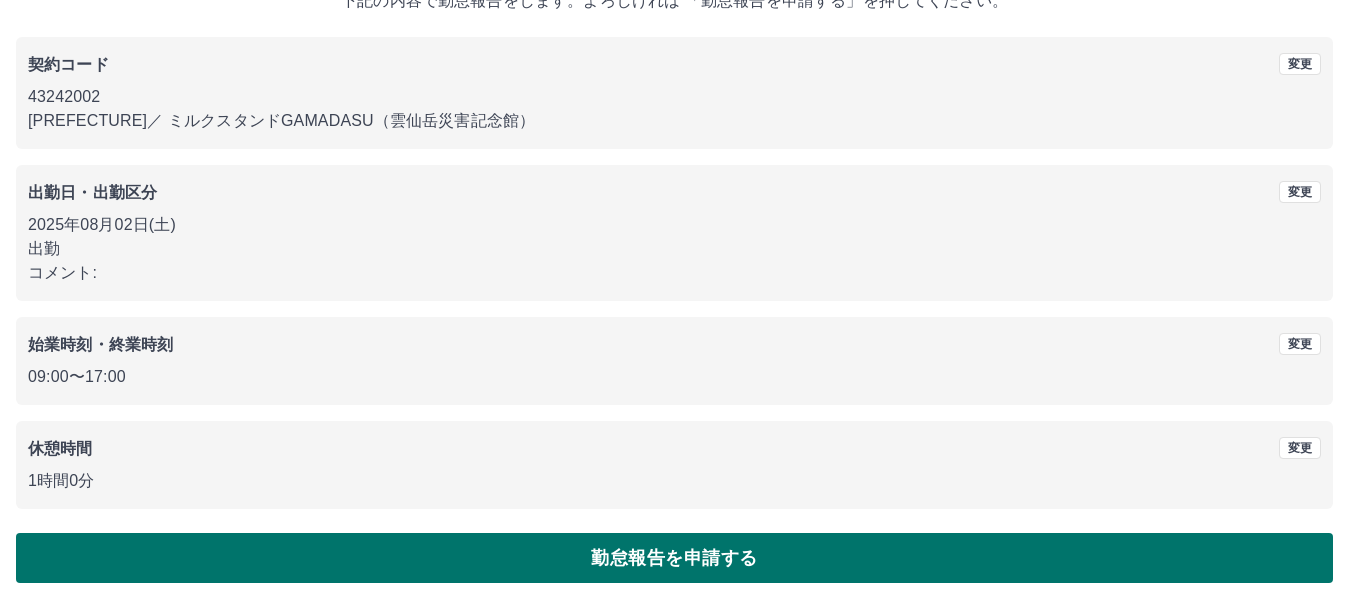 click on "勤怠報告を申請する" at bounding box center (674, 558) 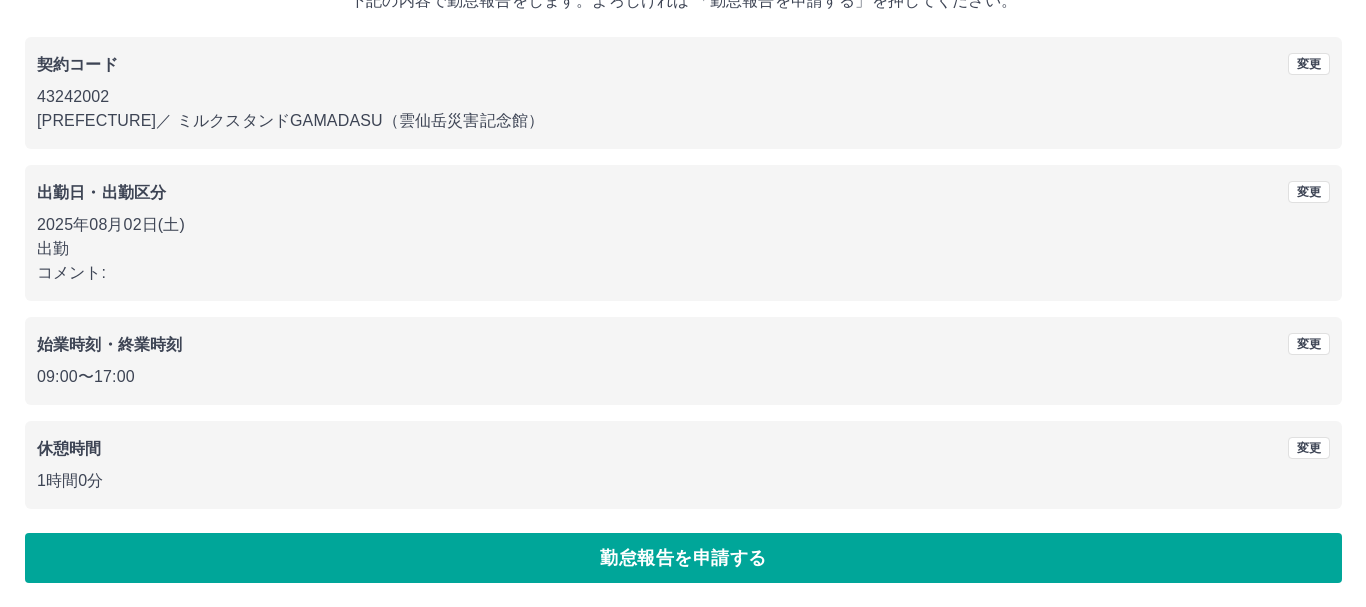 scroll, scrollTop: 0, scrollLeft: 0, axis: both 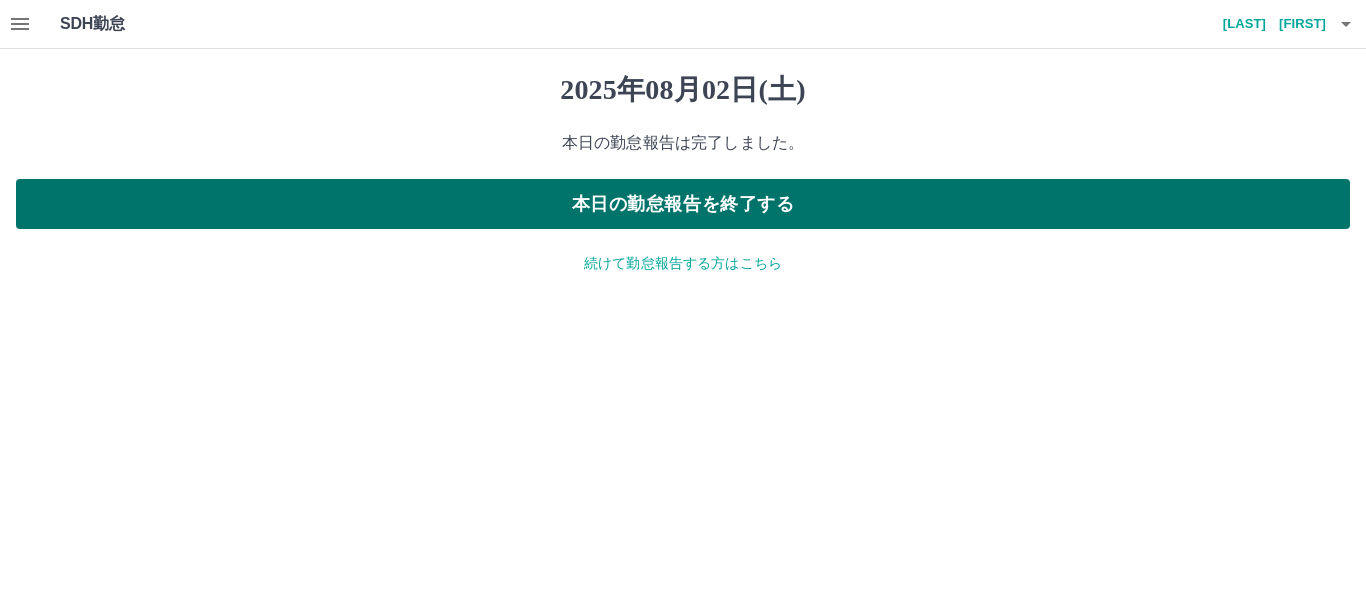 click on "本日の勤怠報告を終了する" at bounding box center [683, 204] 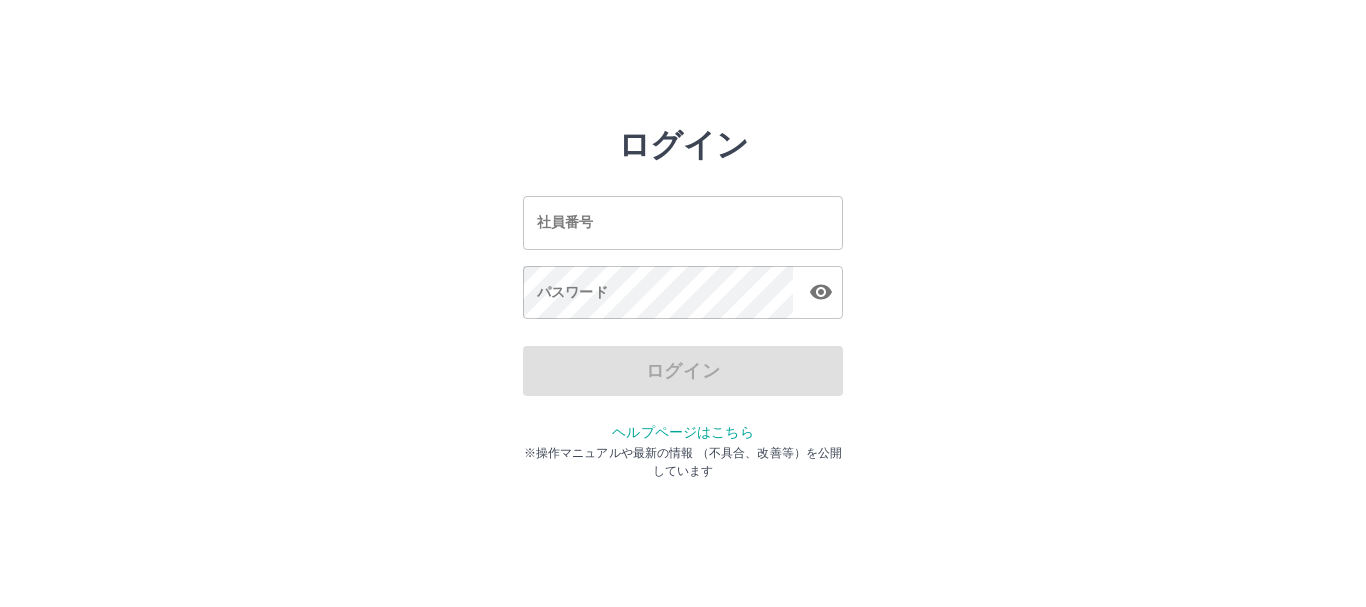 scroll, scrollTop: 0, scrollLeft: 0, axis: both 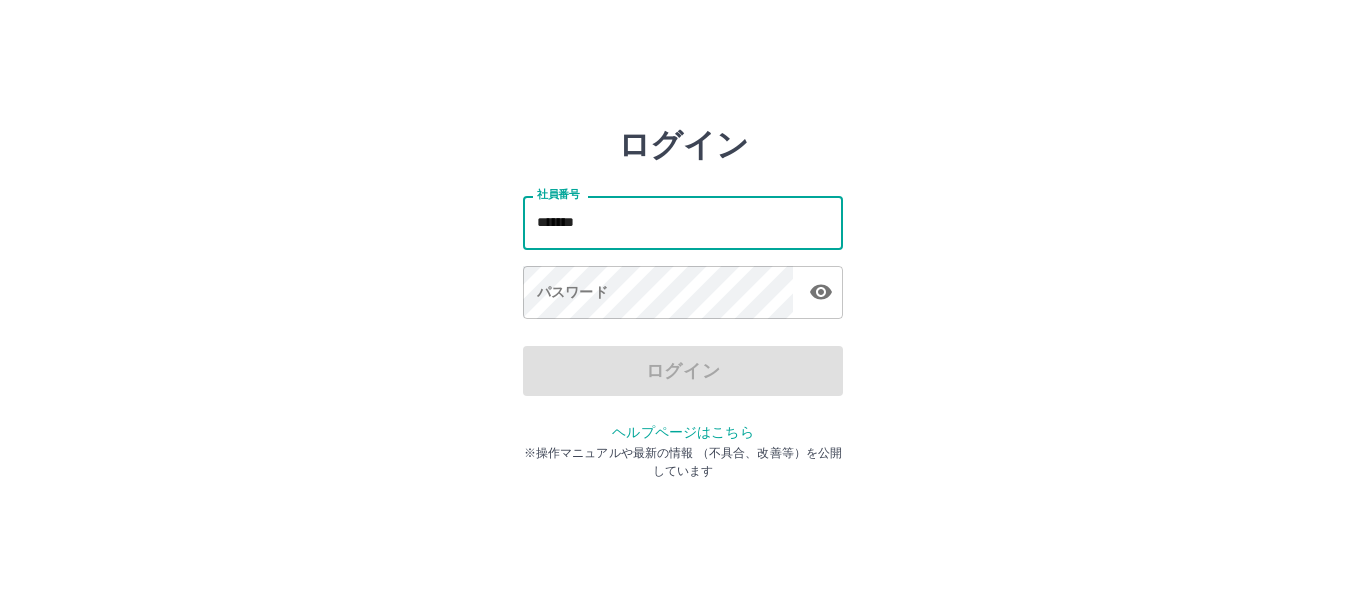 type on "*******" 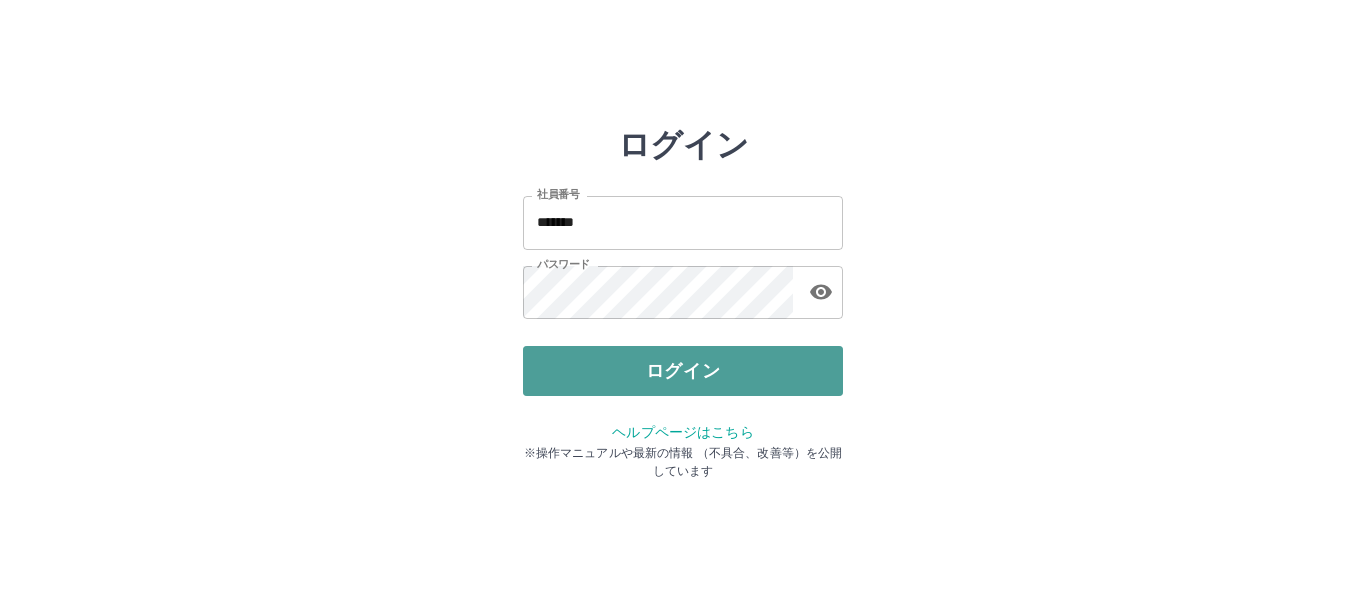 click on "ログイン" at bounding box center (683, 371) 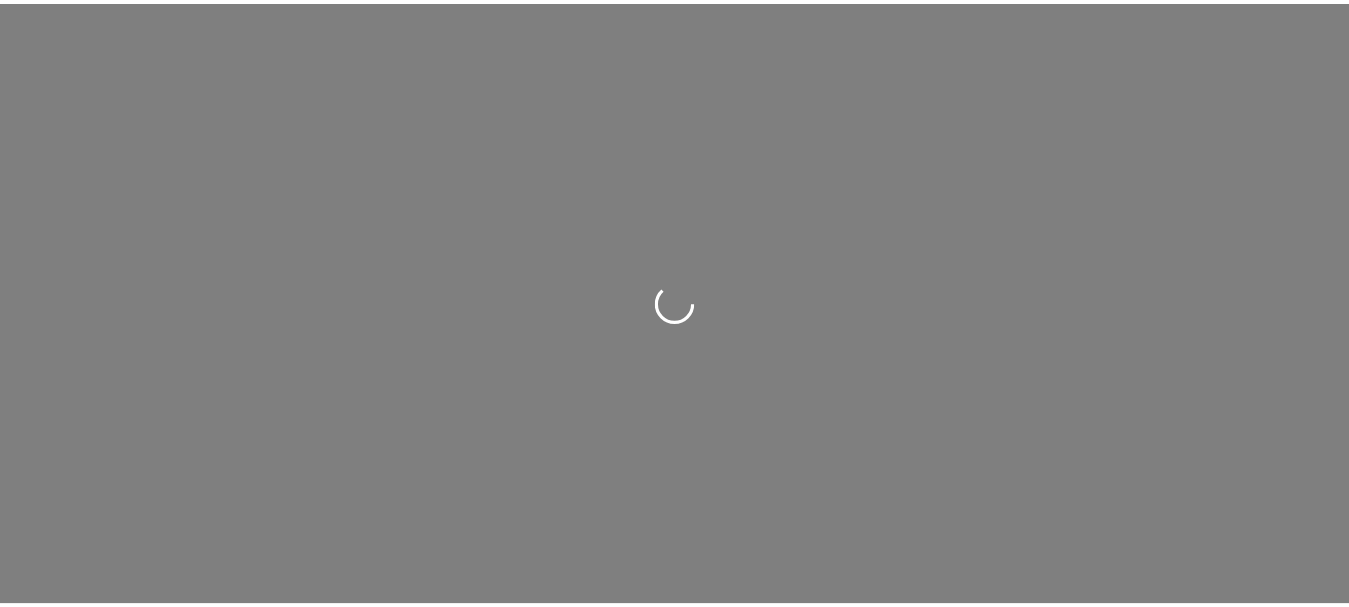 scroll, scrollTop: 0, scrollLeft: 0, axis: both 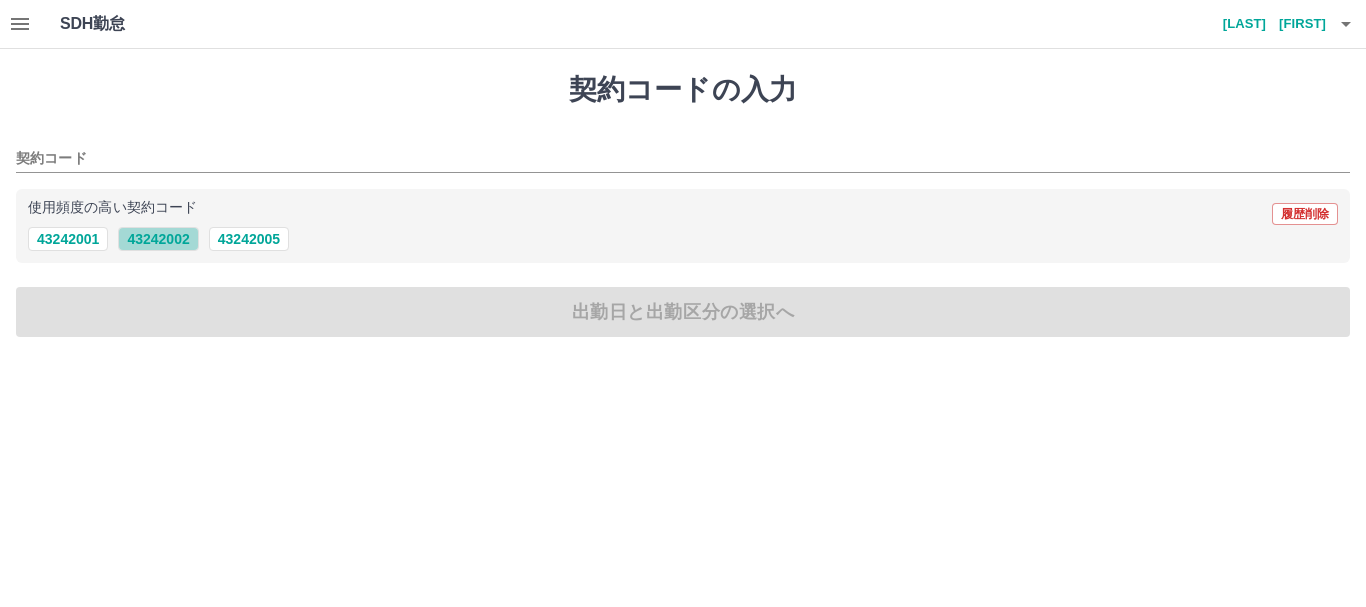 click on "43242002" at bounding box center [158, 239] 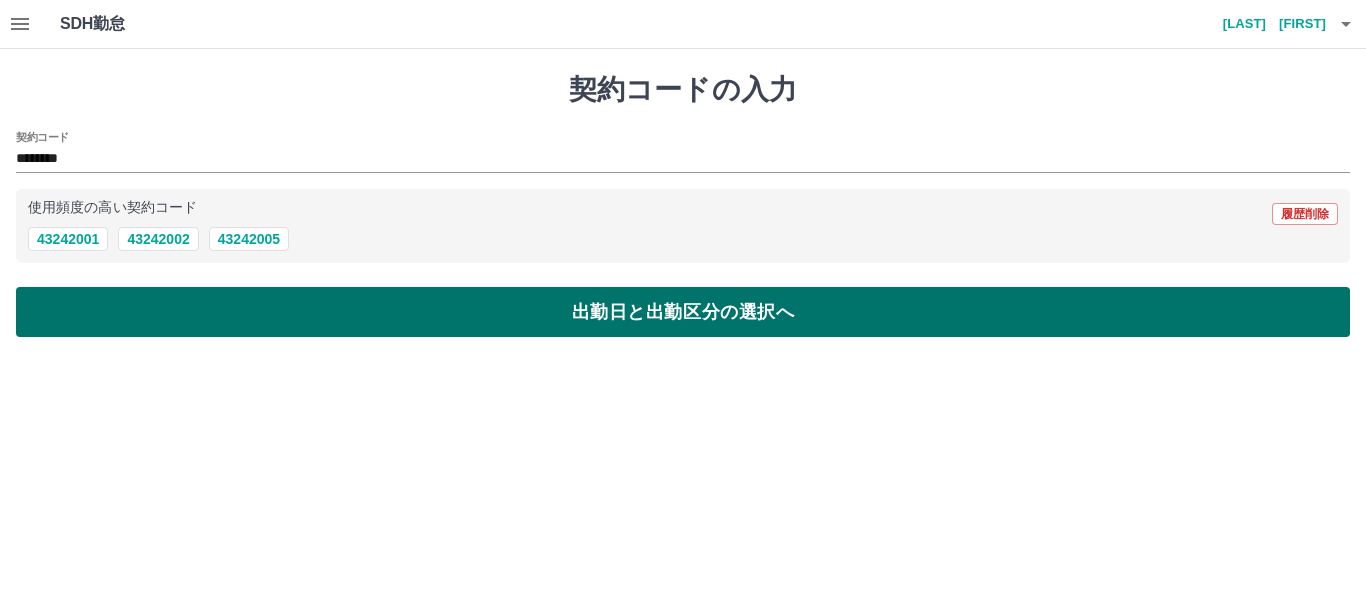 click on "出勤日と出勤区分の選択へ" at bounding box center (683, 312) 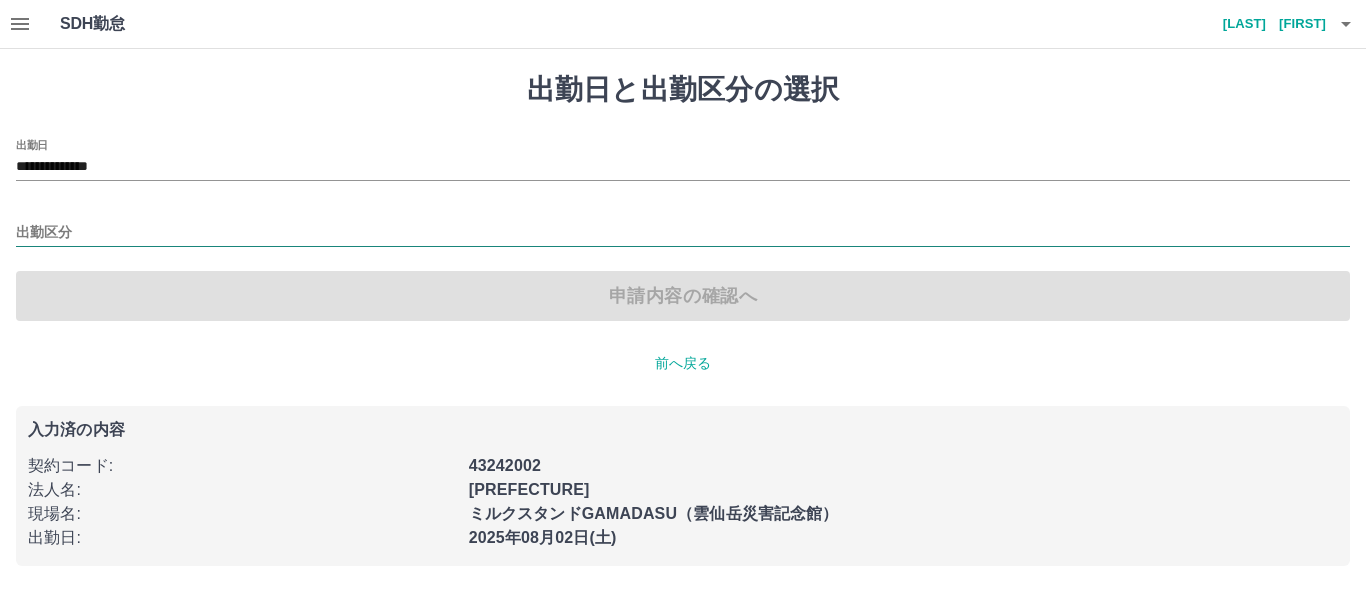 click on "出勤区分" at bounding box center (683, 233) 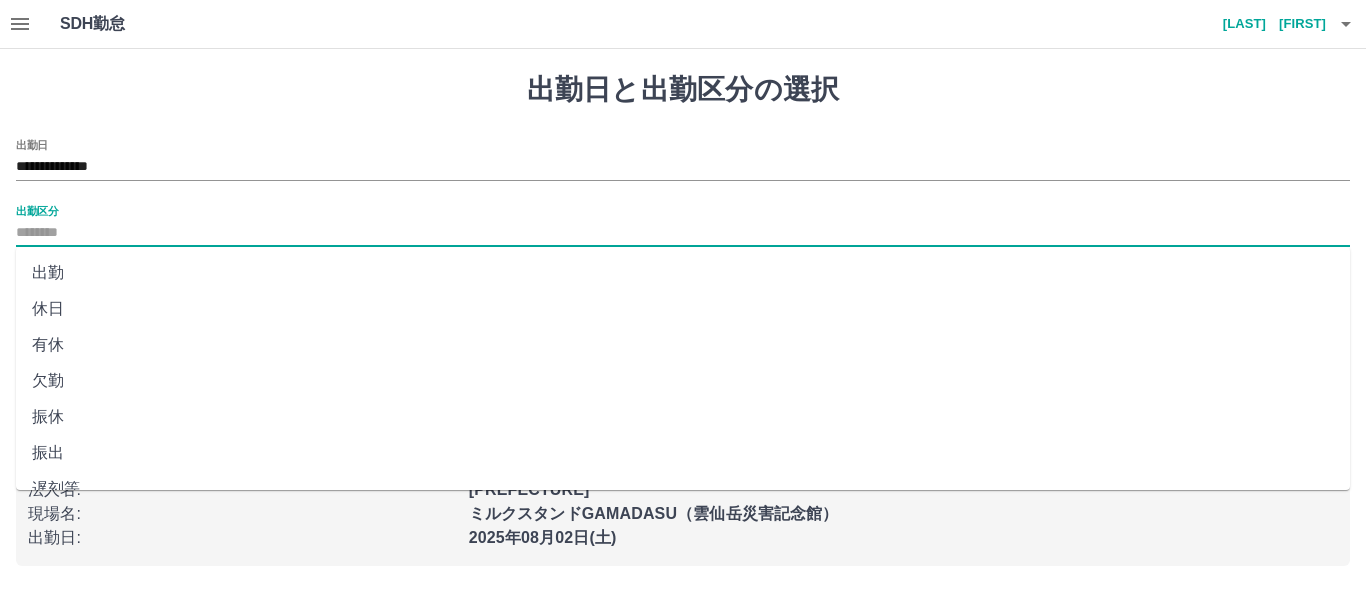 click on "出勤" at bounding box center [683, 273] 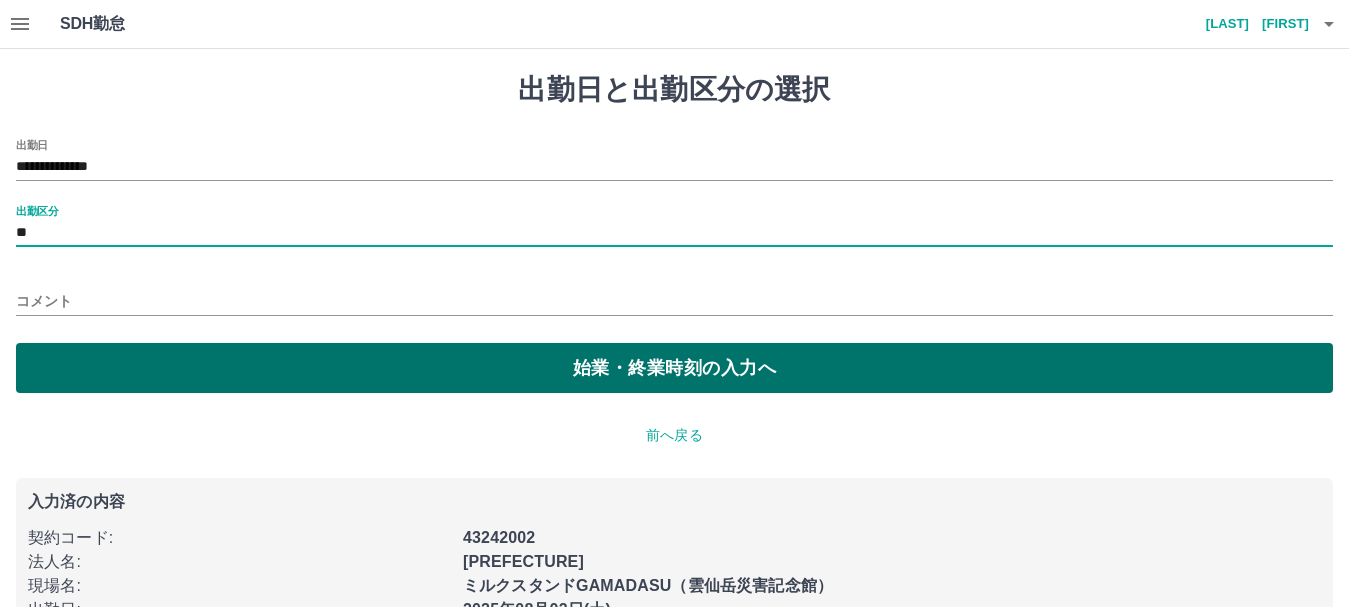click on "始業・終業時刻の入力へ" at bounding box center [674, 368] 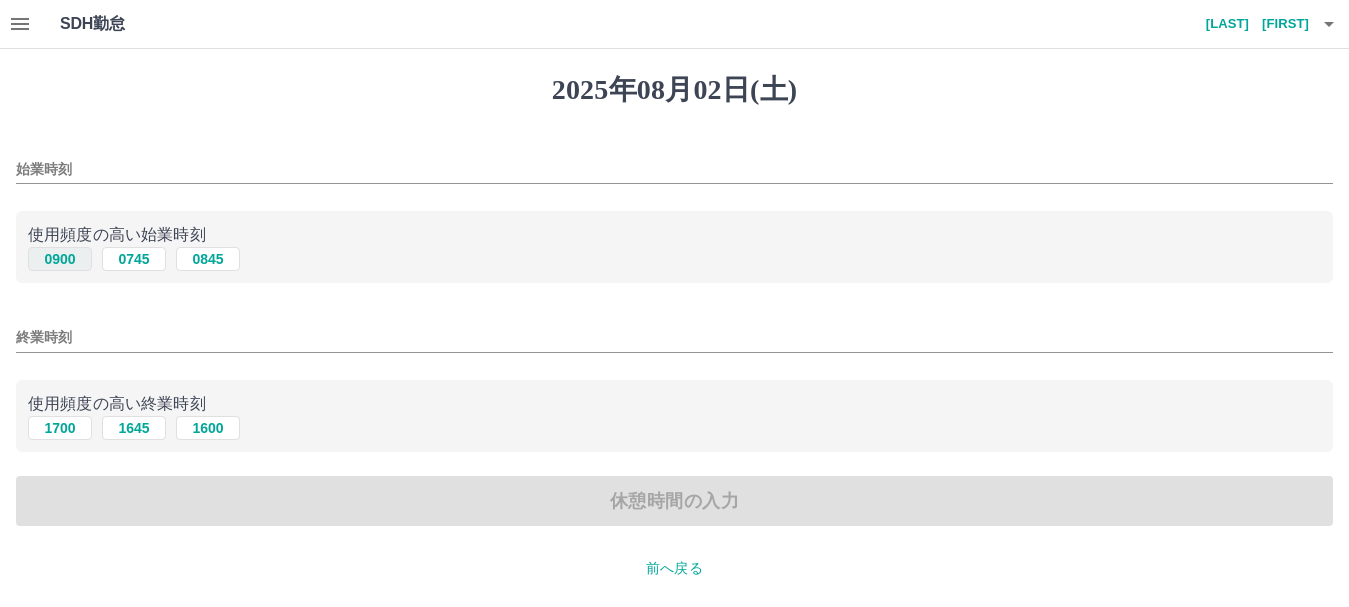 click on "0900" at bounding box center (60, 259) 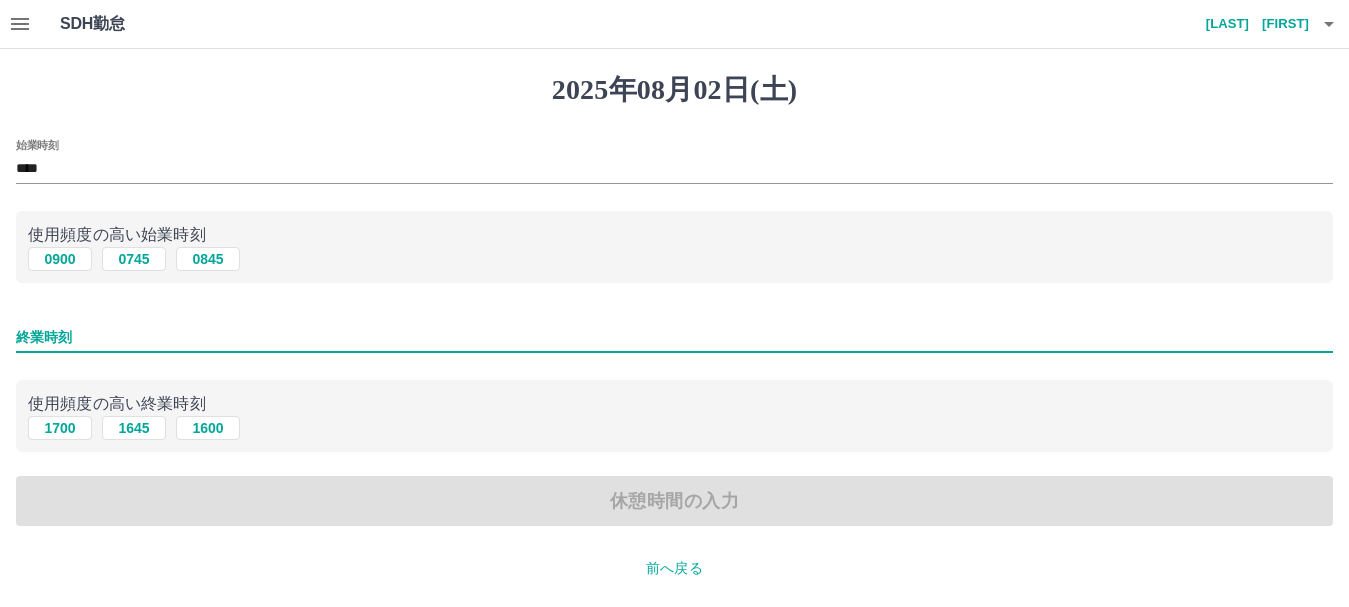 click on "終業時刻" at bounding box center (674, 337) 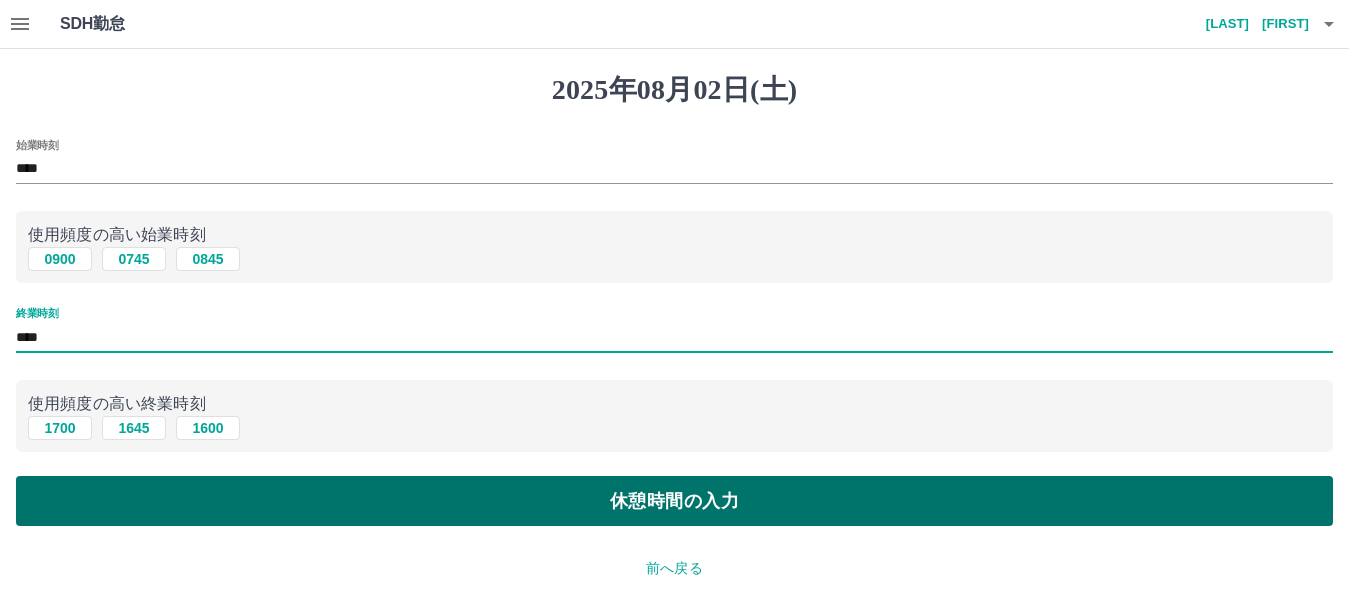 type on "****" 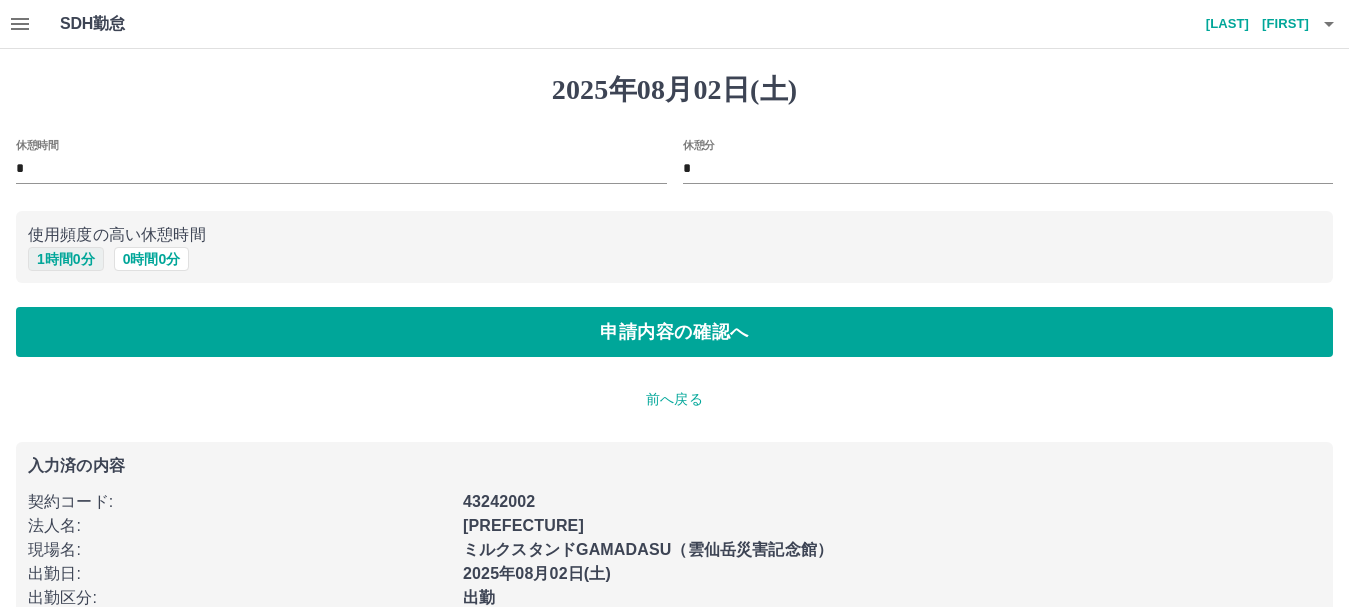 click on "1 時間 0 分" at bounding box center (66, 259) 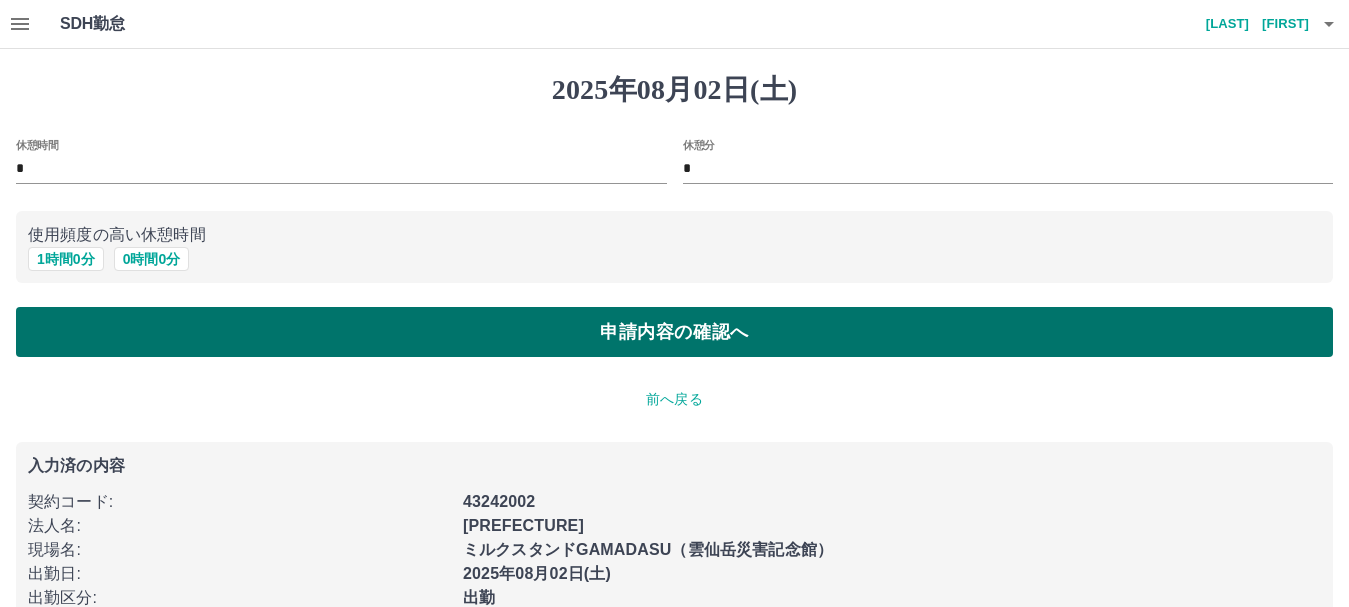 click on "申請内容の確認へ" at bounding box center [674, 332] 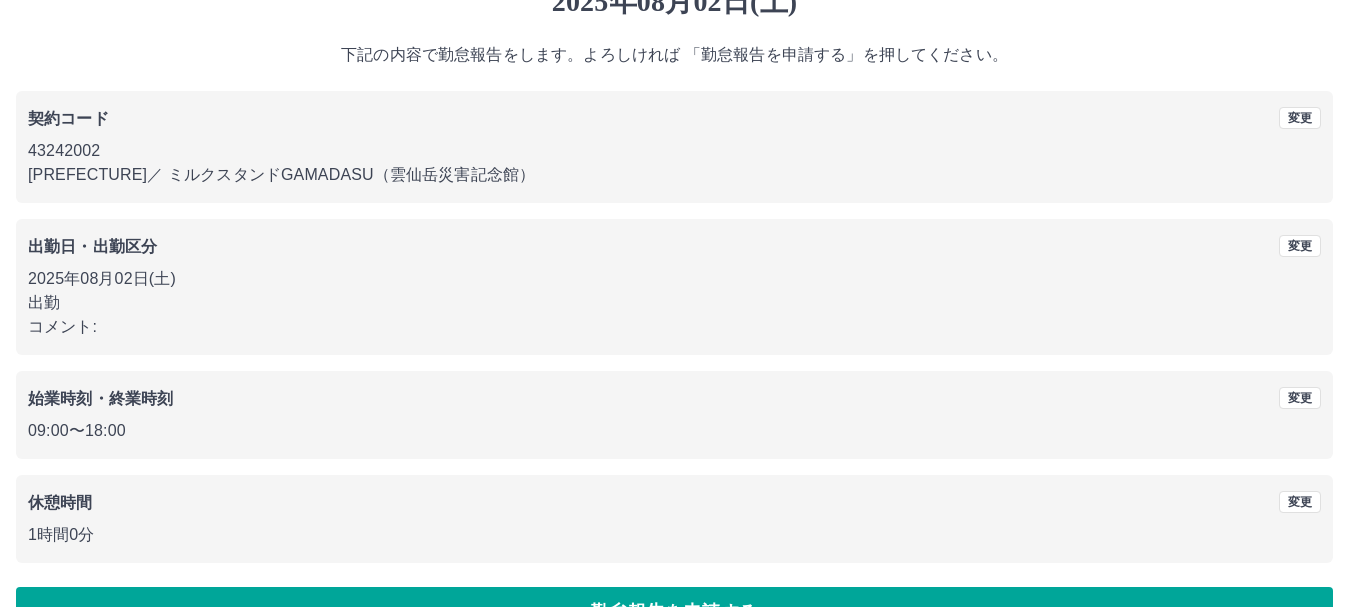 scroll, scrollTop: 142, scrollLeft: 0, axis: vertical 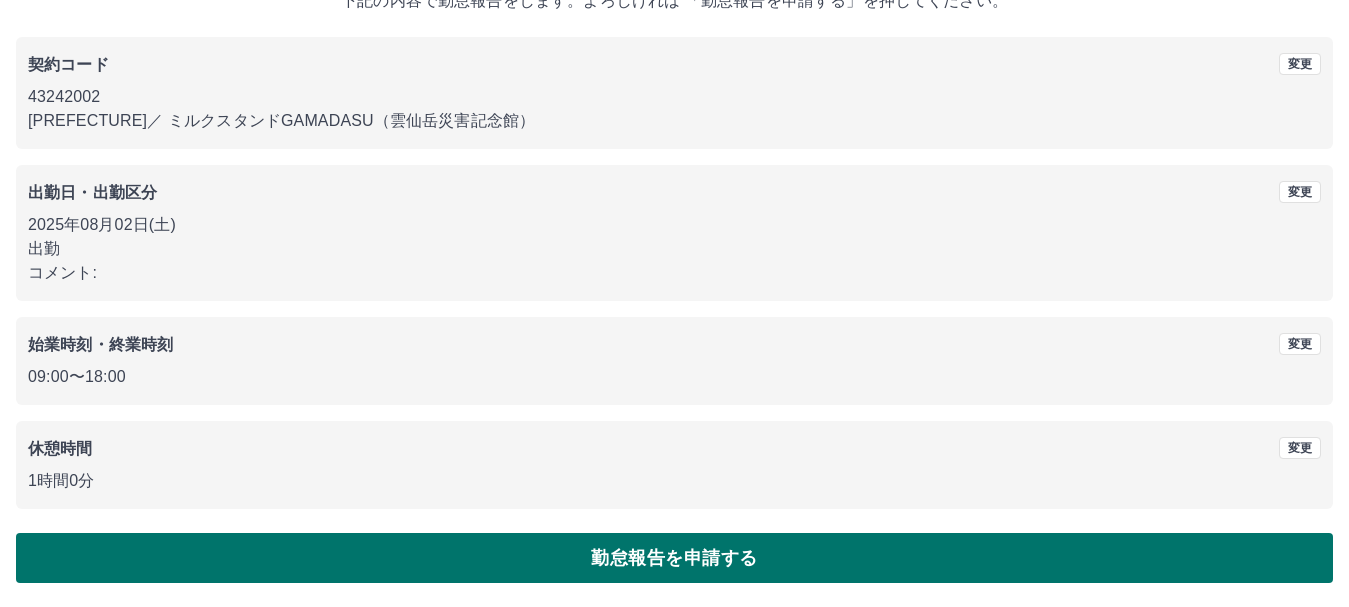 click on "勤怠報告を申請する" at bounding box center [674, 558] 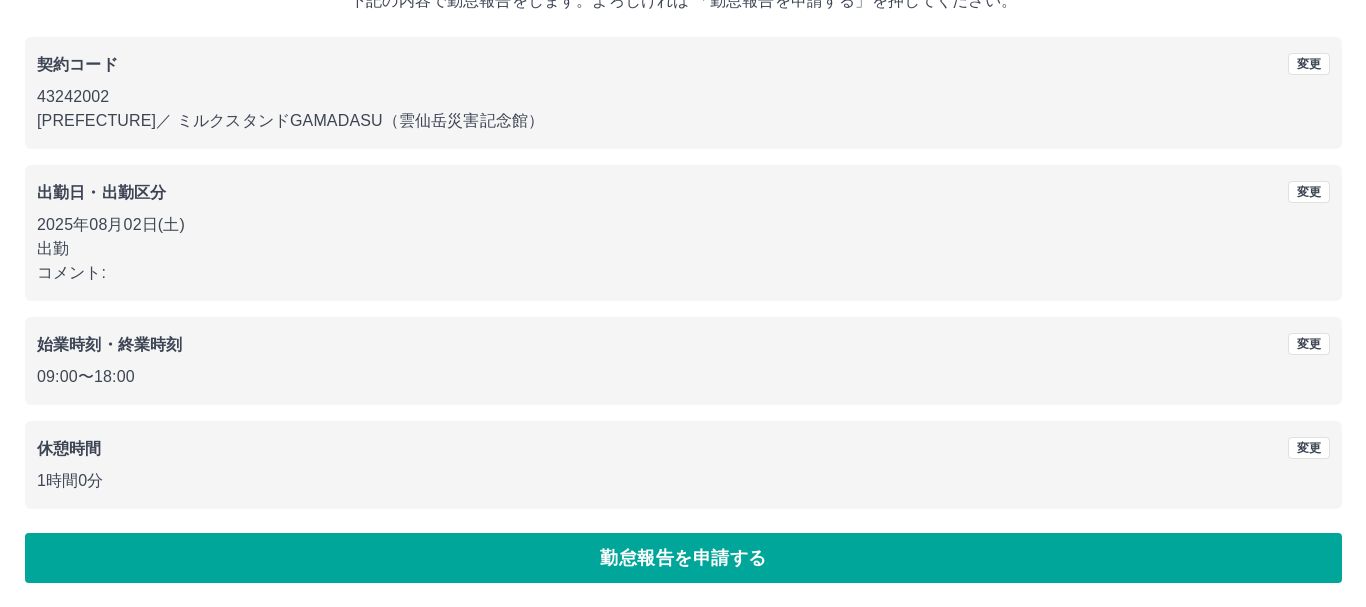 scroll, scrollTop: 0, scrollLeft: 0, axis: both 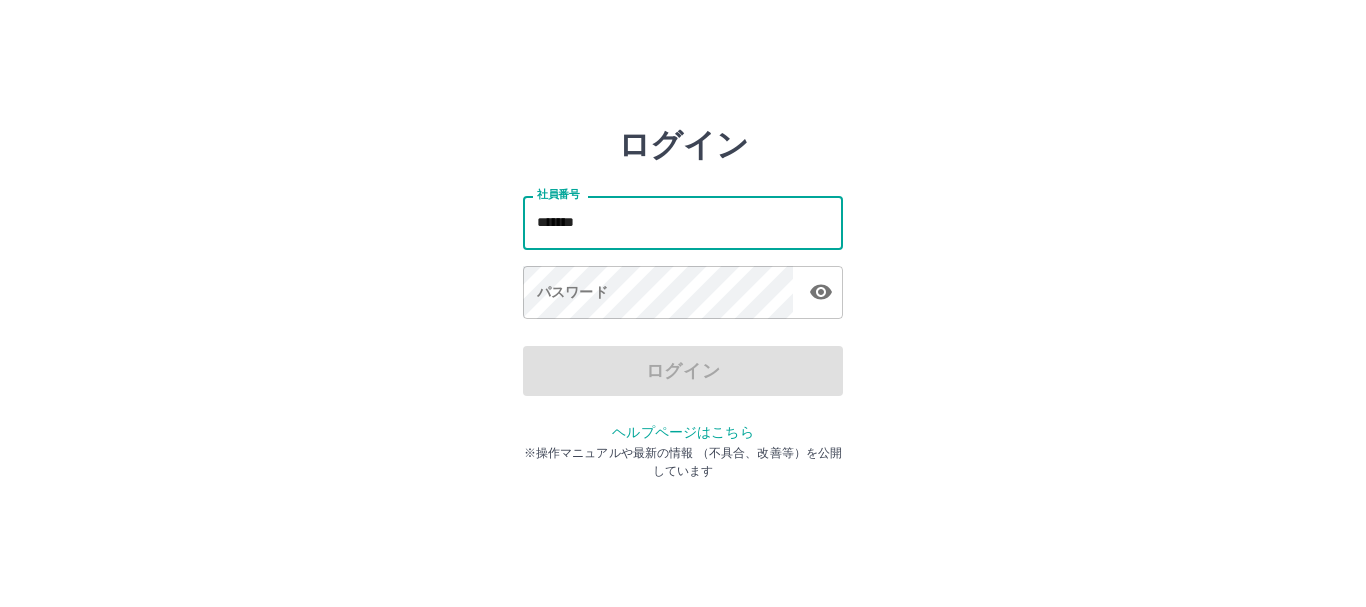 type on "*******" 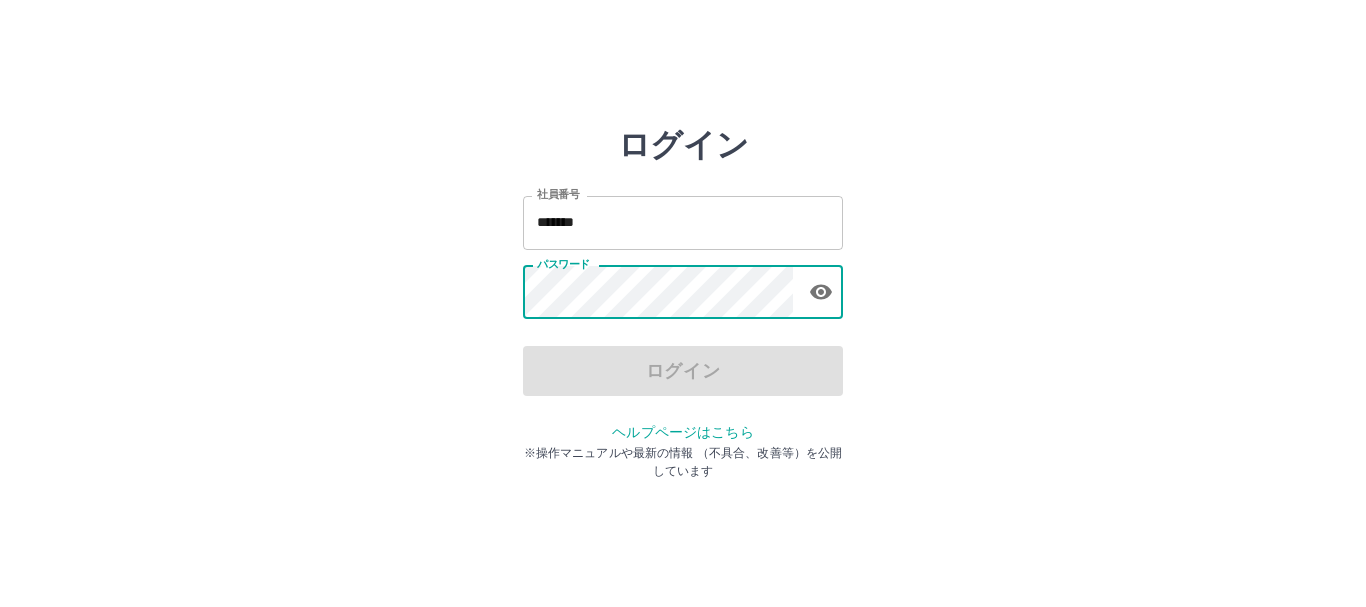 click on "パスワード パスワード" at bounding box center [683, 294] 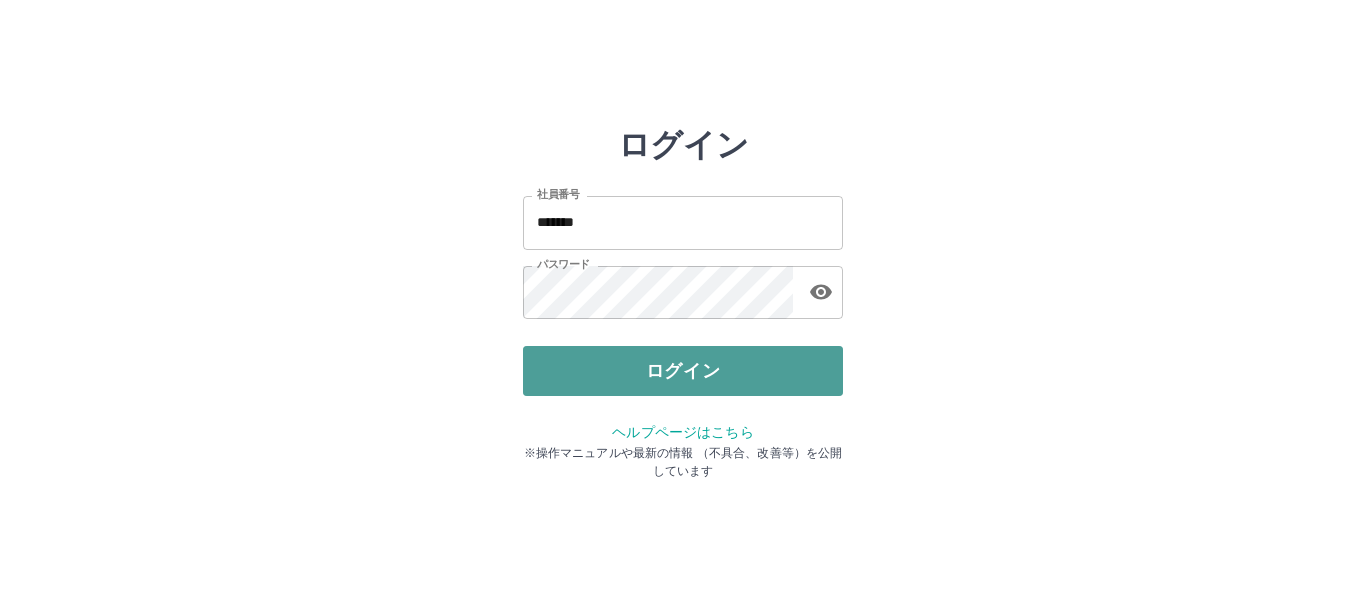 click on "ログイン" at bounding box center (683, 371) 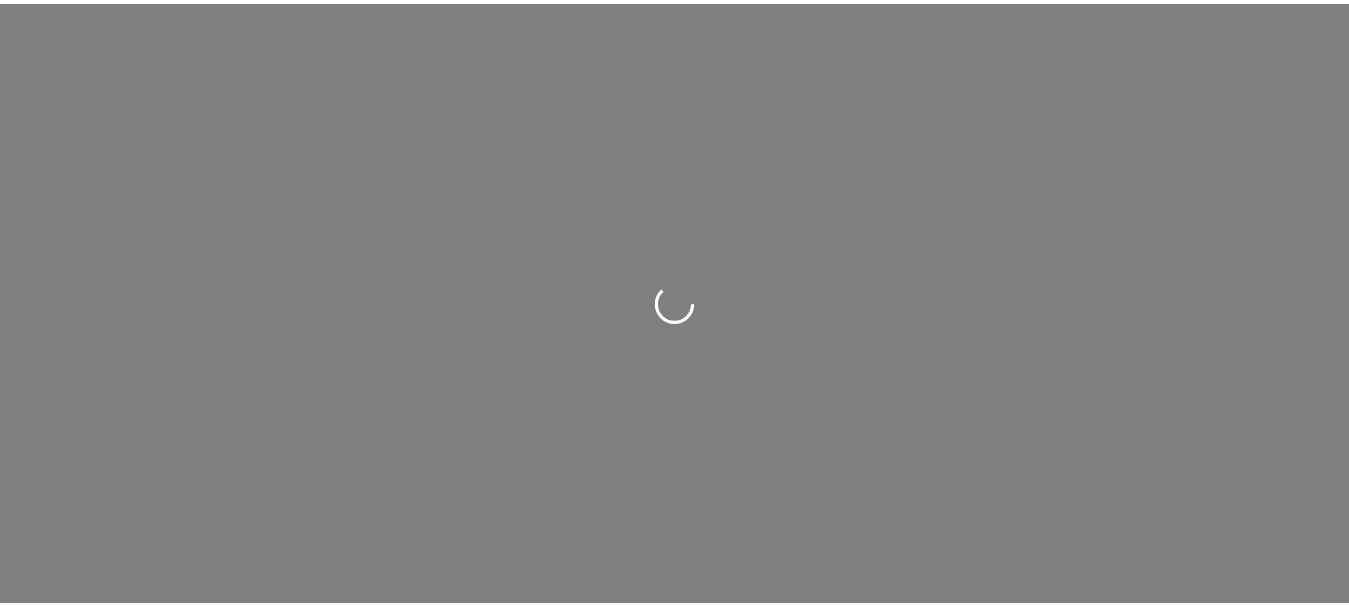 scroll, scrollTop: 0, scrollLeft: 0, axis: both 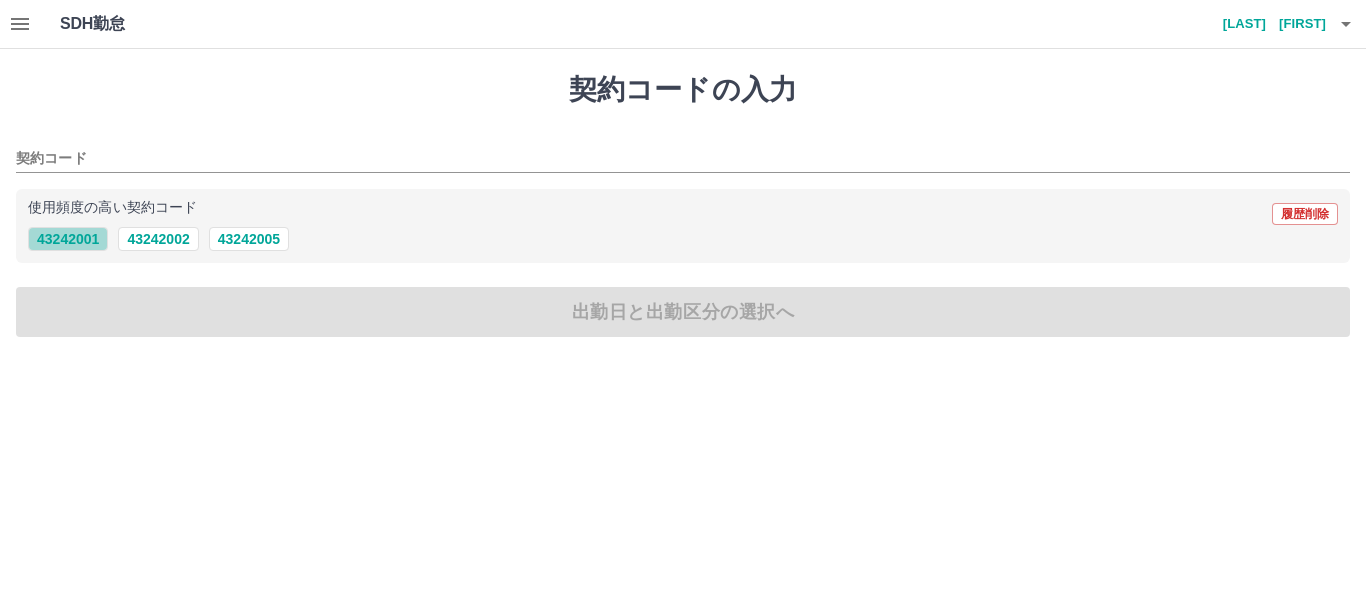 click on "43242001" at bounding box center (68, 239) 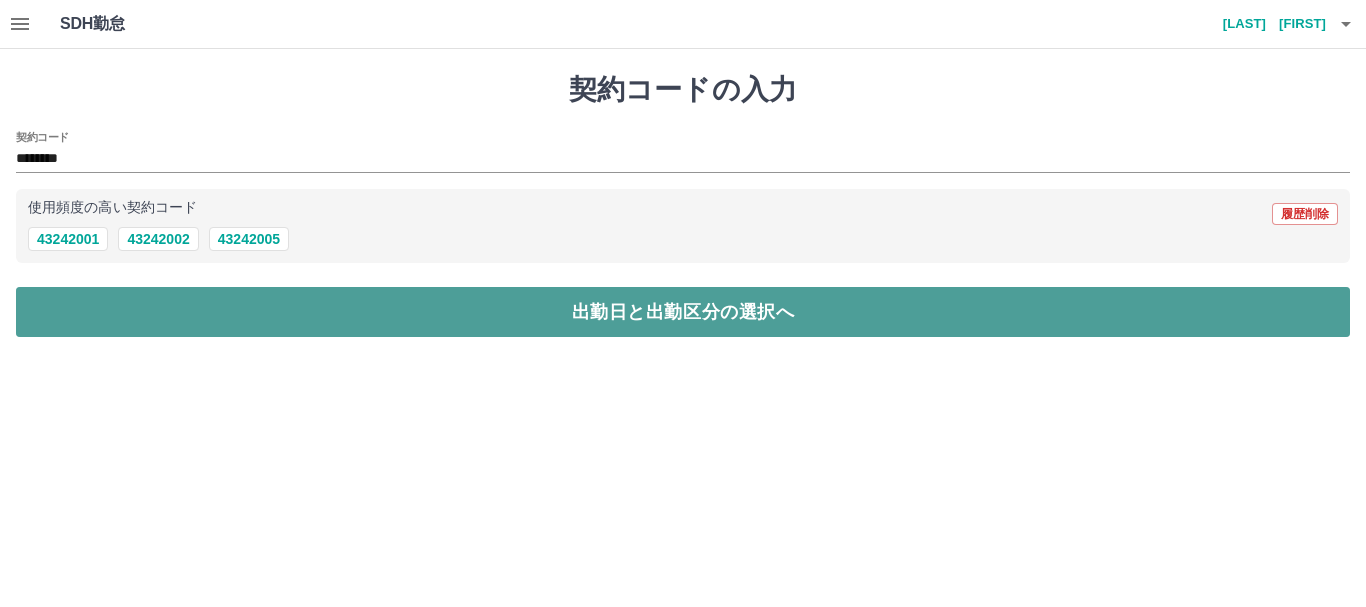 click on "出勤日と出勤区分の選択へ" at bounding box center (683, 312) 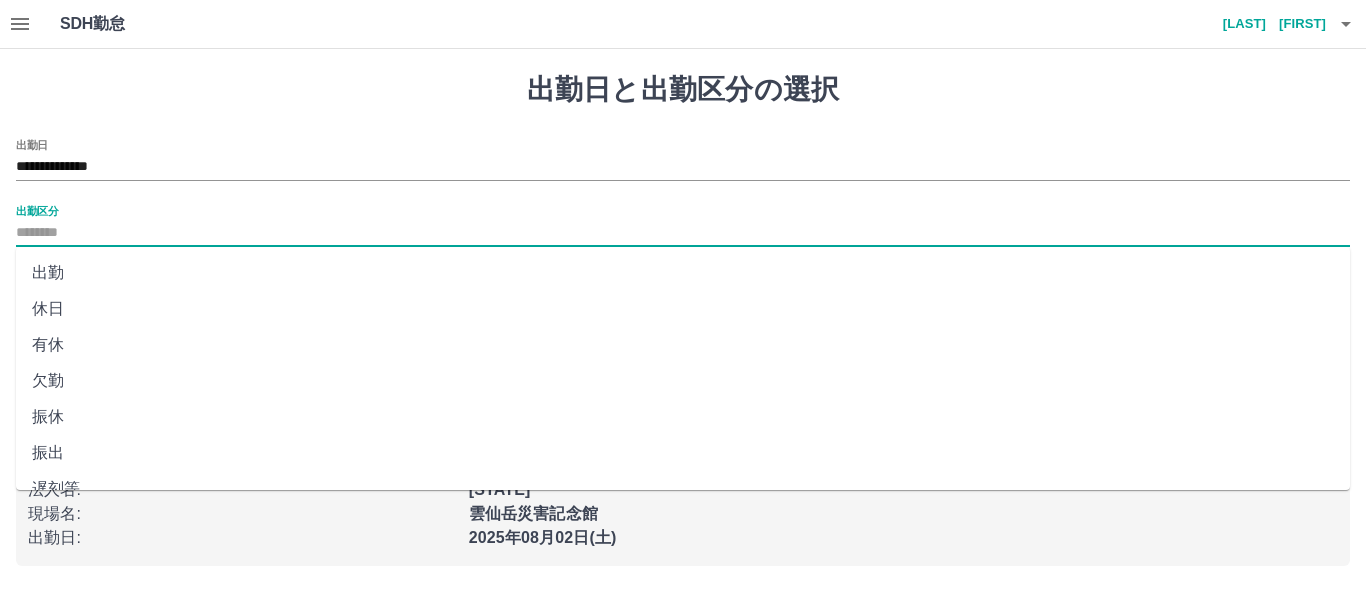 click on "出勤区分" at bounding box center [683, 233] 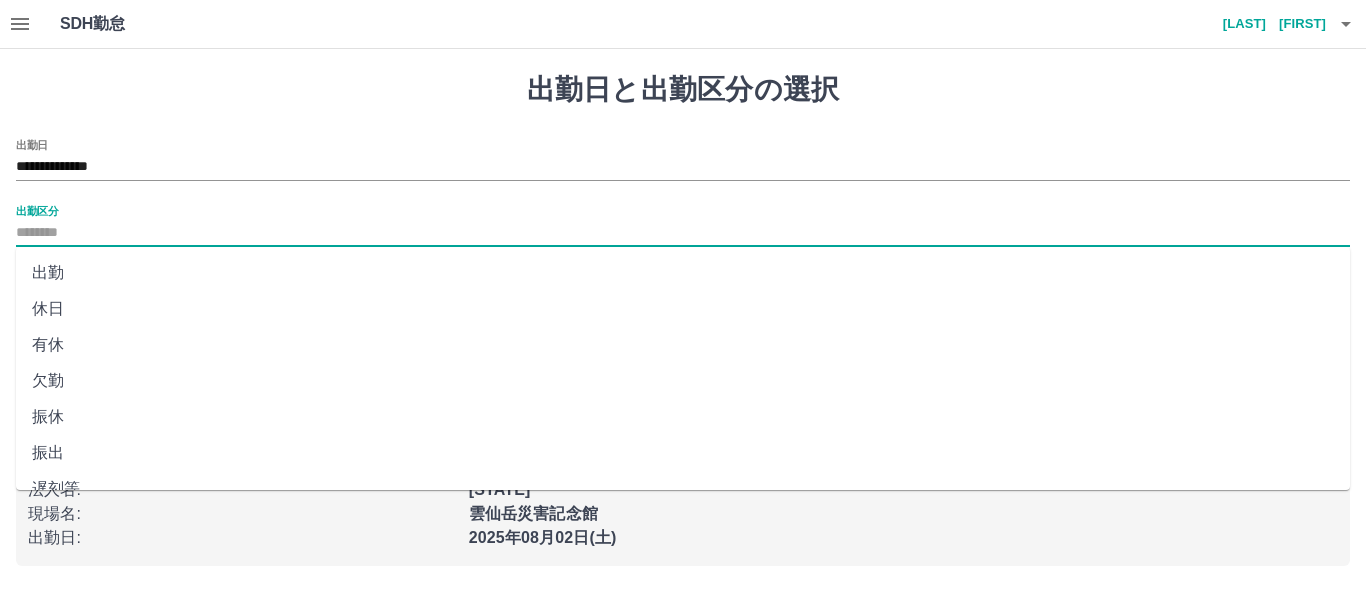 click on "出勤" at bounding box center [683, 273] 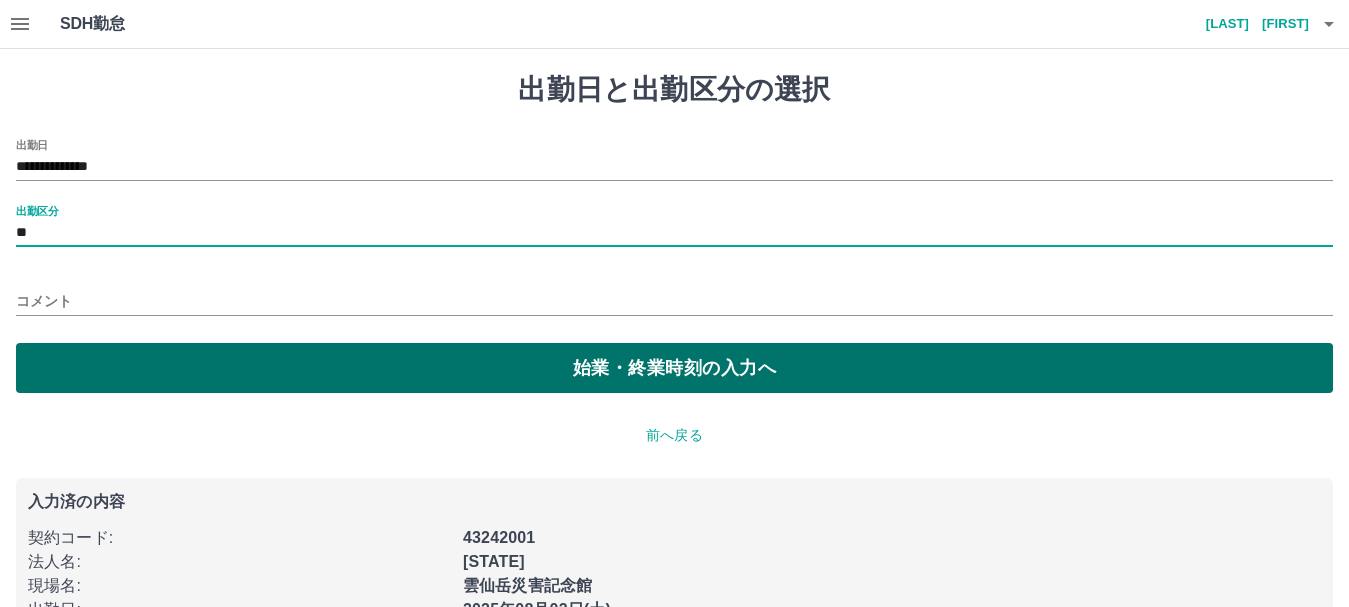 click on "始業・終業時刻の入力へ" at bounding box center (674, 368) 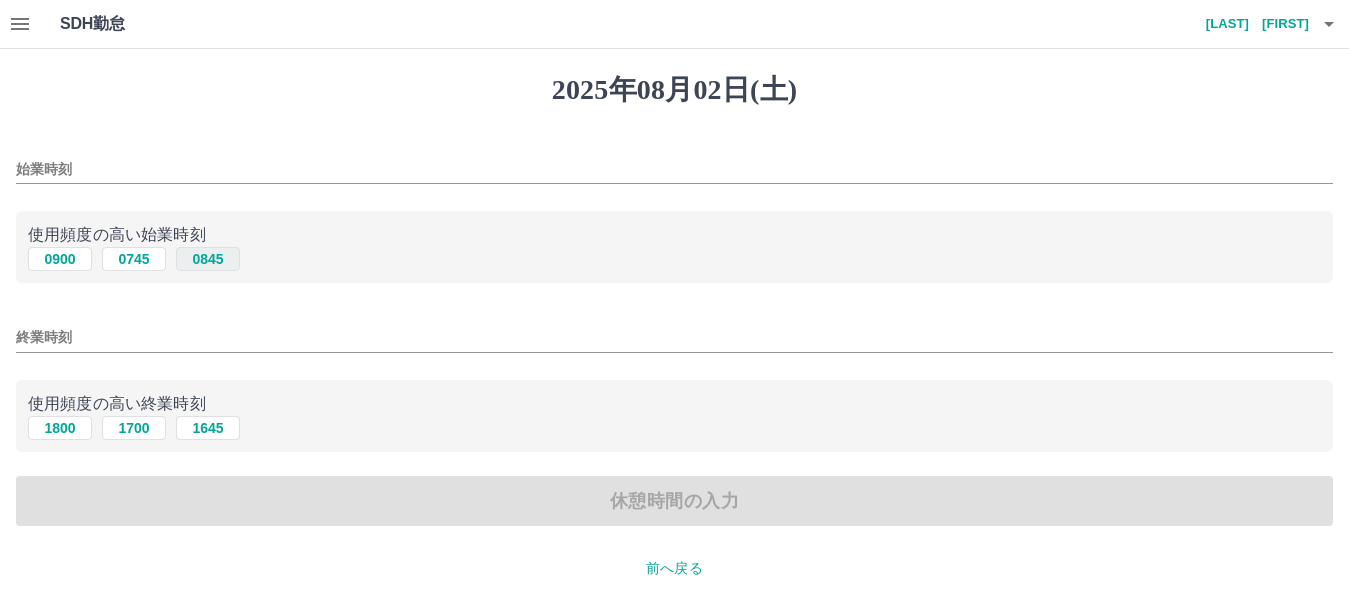click on "0845" at bounding box center [208, 259] 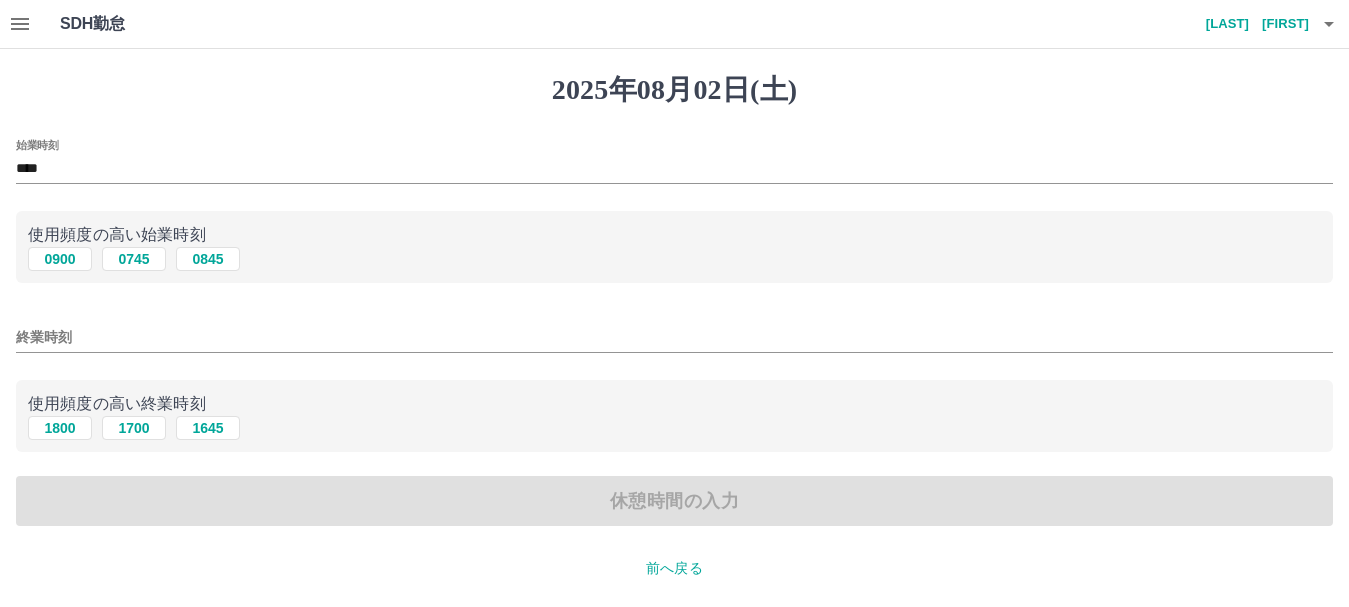 click on "終業時刻" at bounding box center (674, 337) 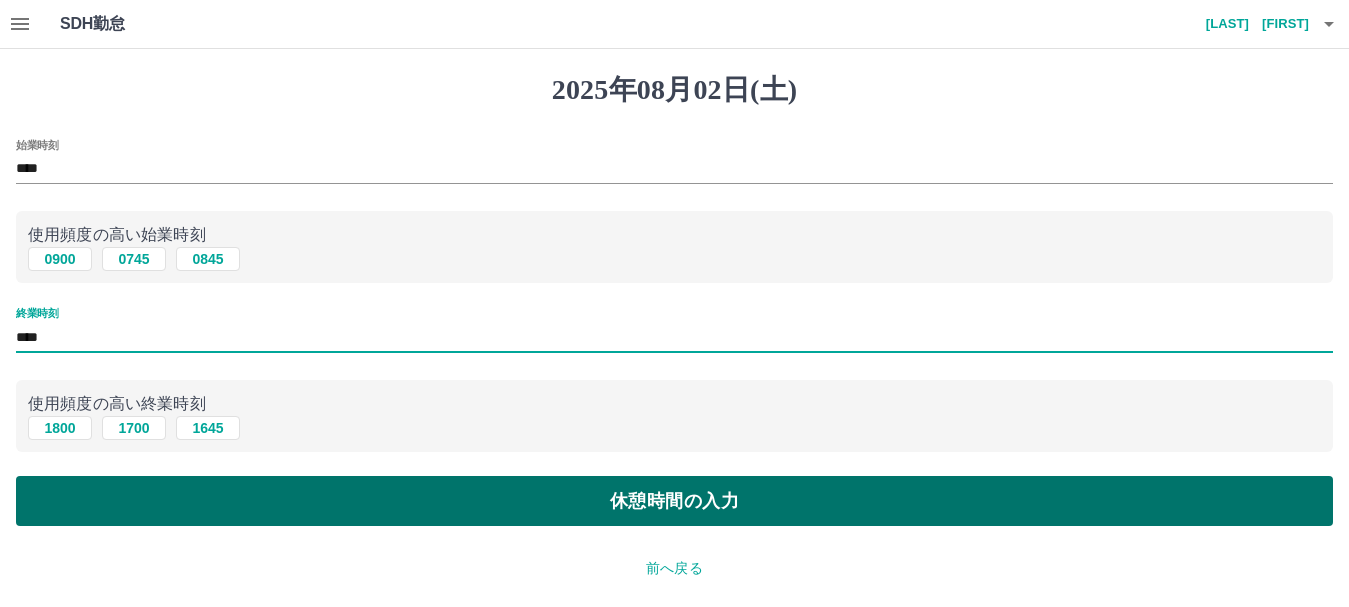 type on "****" 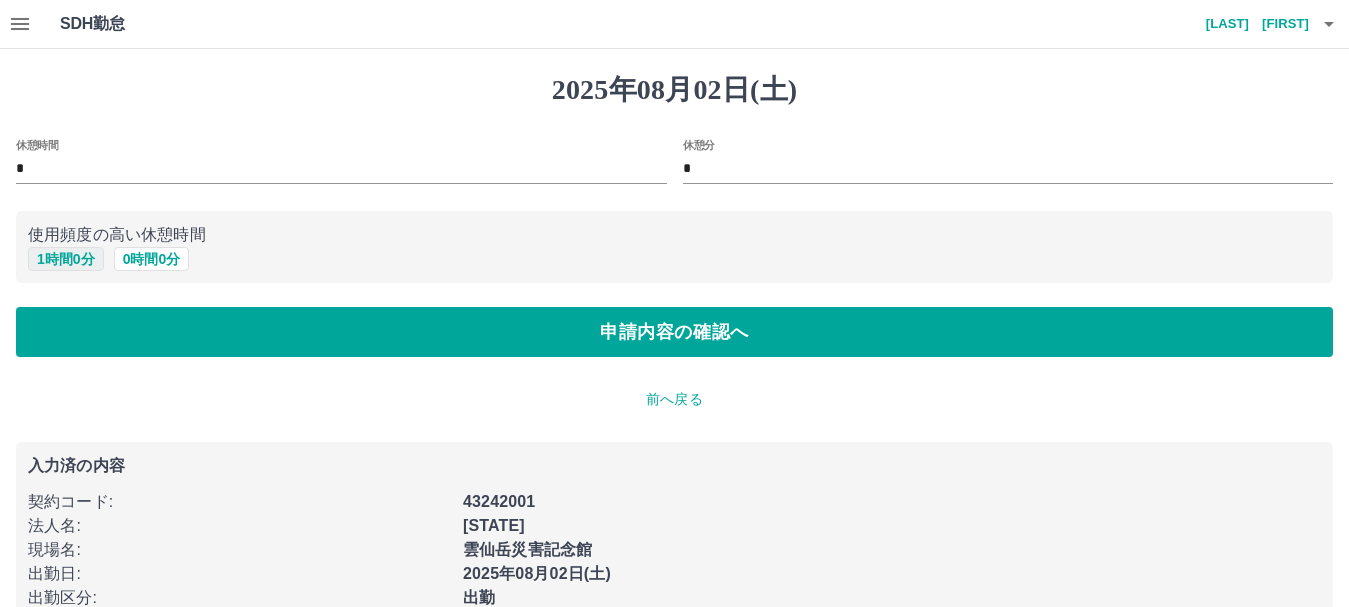 click on "1 時間 0 分" at bounding box center (66, 259) 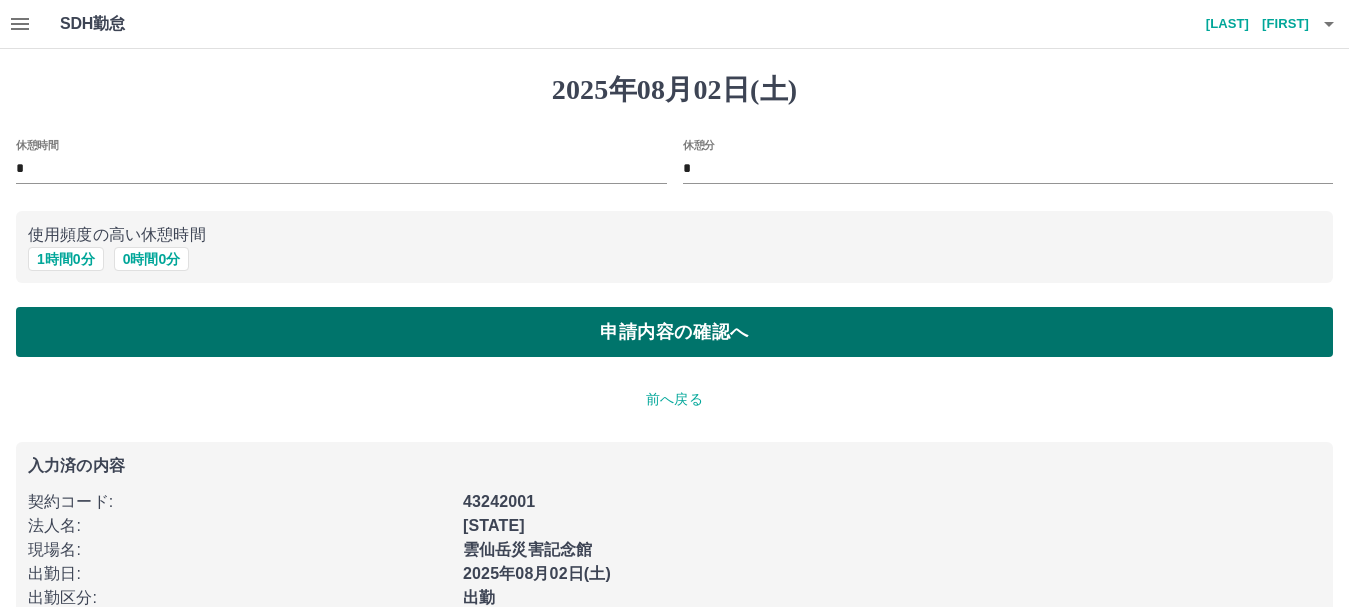 click on "申請内容の確認へ" at bounding box center (674, 332) 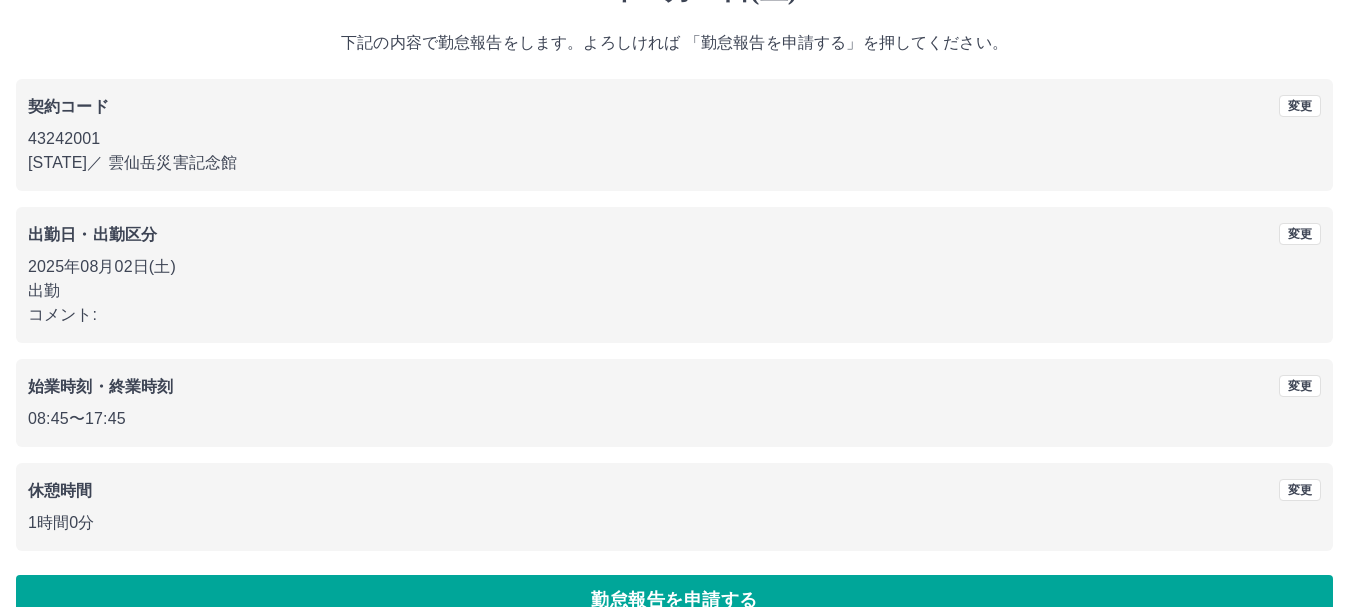 scroll, scrollTop: 142, scrollLeft: 0, axis: vertical 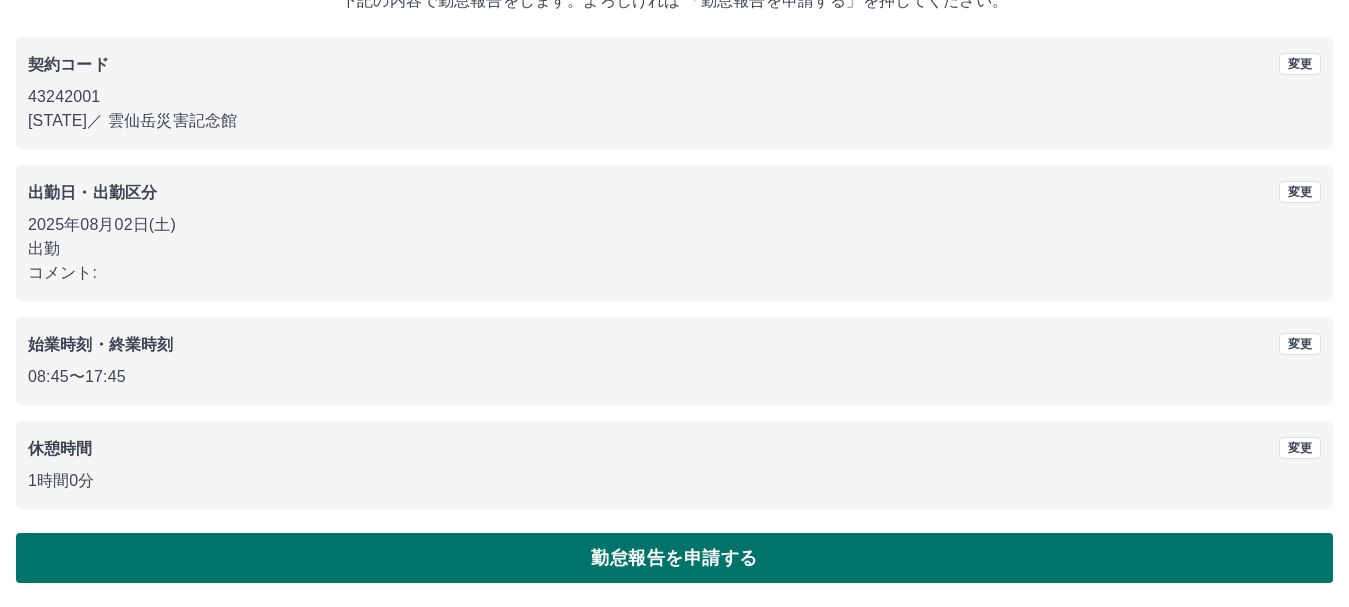 click on "勤怠報告を申請する" at bounding box center [674, 558] 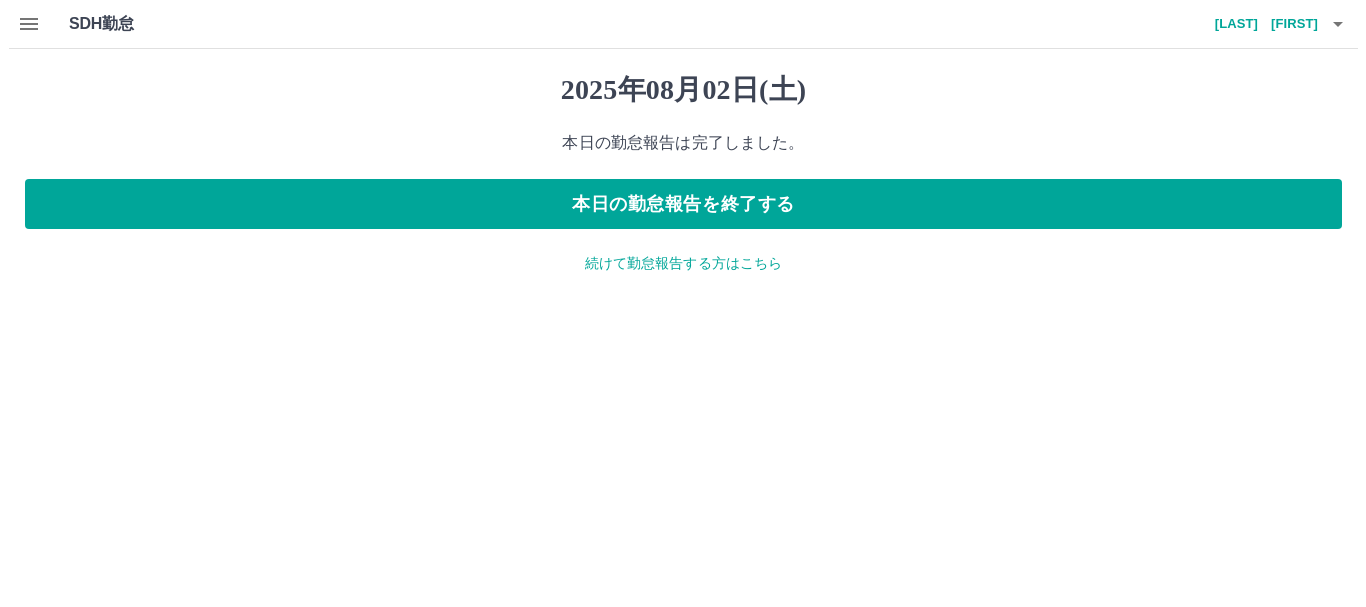 scroll, scrollTop: 0, scrollLeft: 0, axis: both 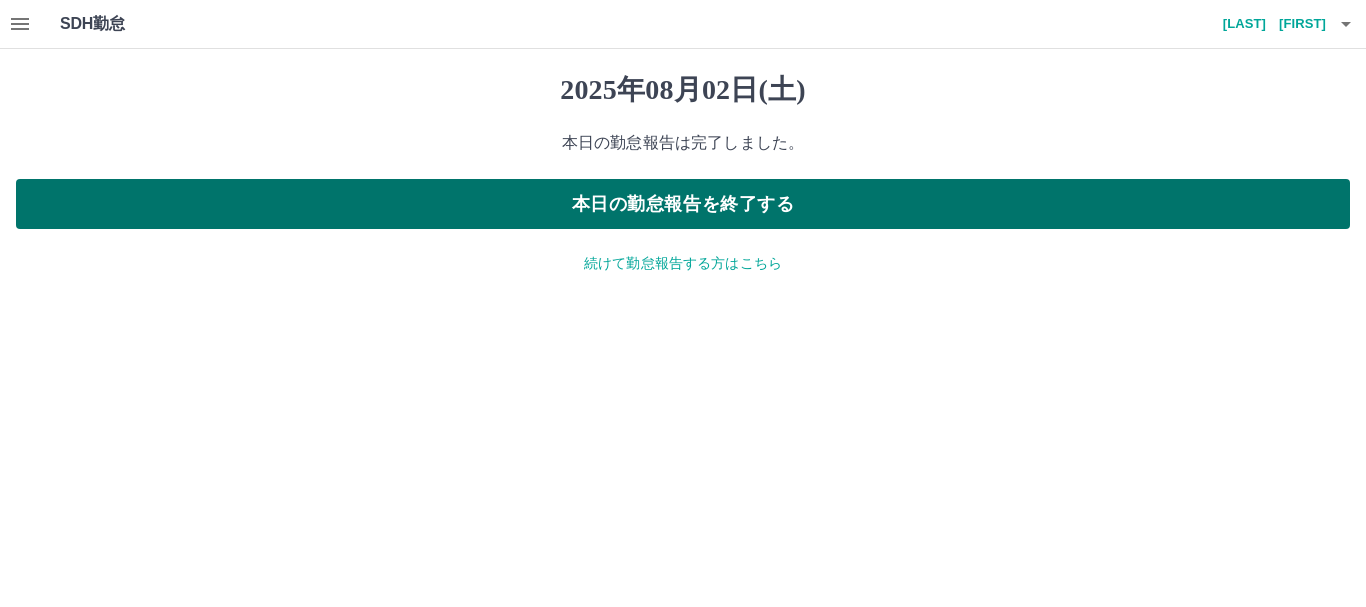 click on "本日の勤怠報告を終了する" at bounding box center [683, 204] 